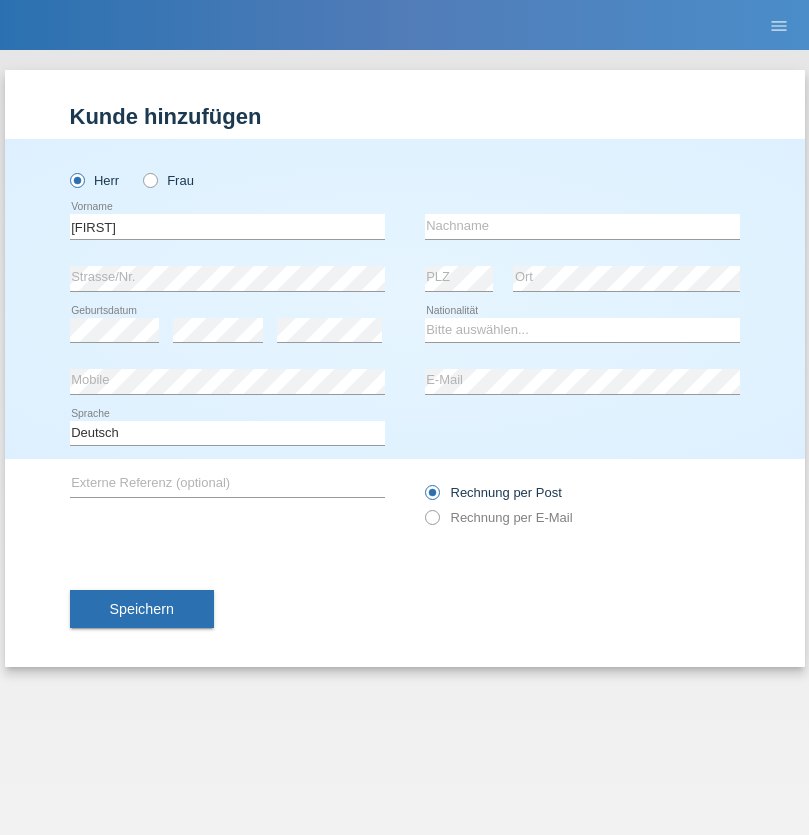scroll, scrollTop: 0, scrollLeft: 0, axis: both 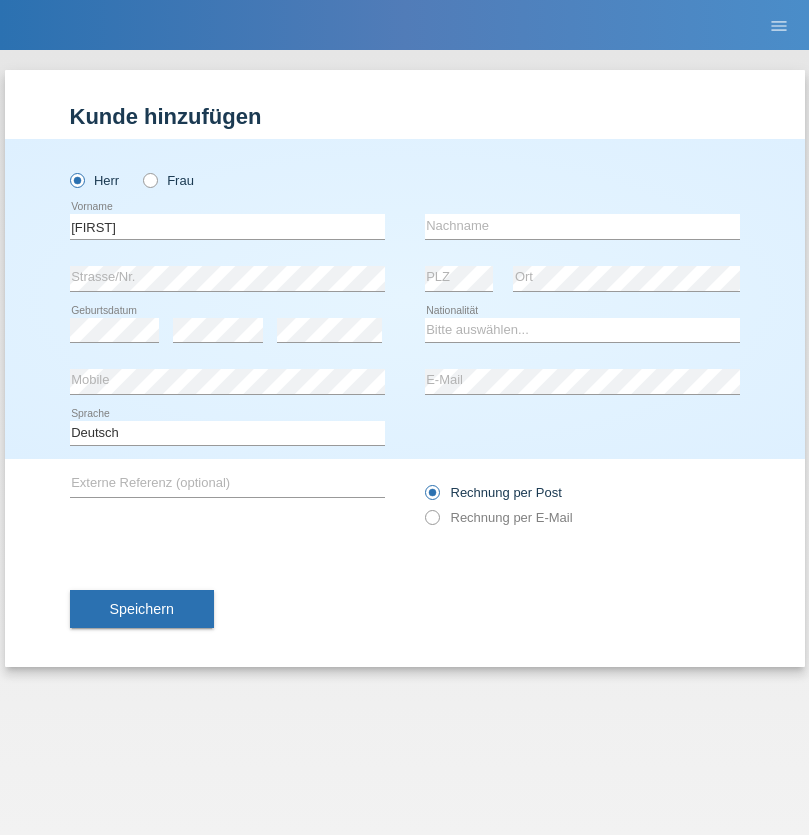 type on "[FIRST]" 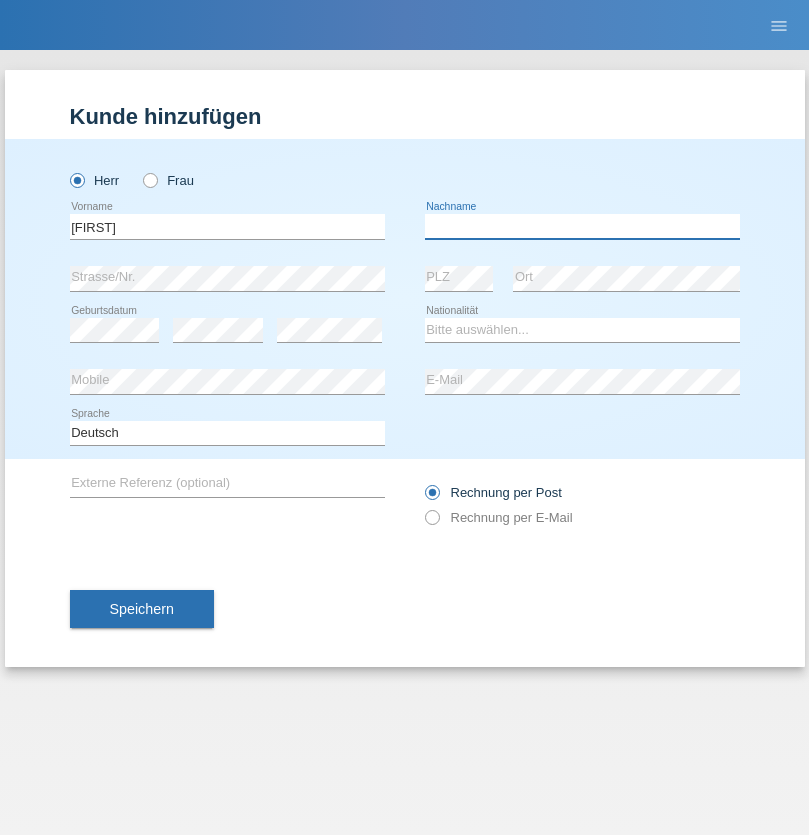 click at bounding box center [582, 226] 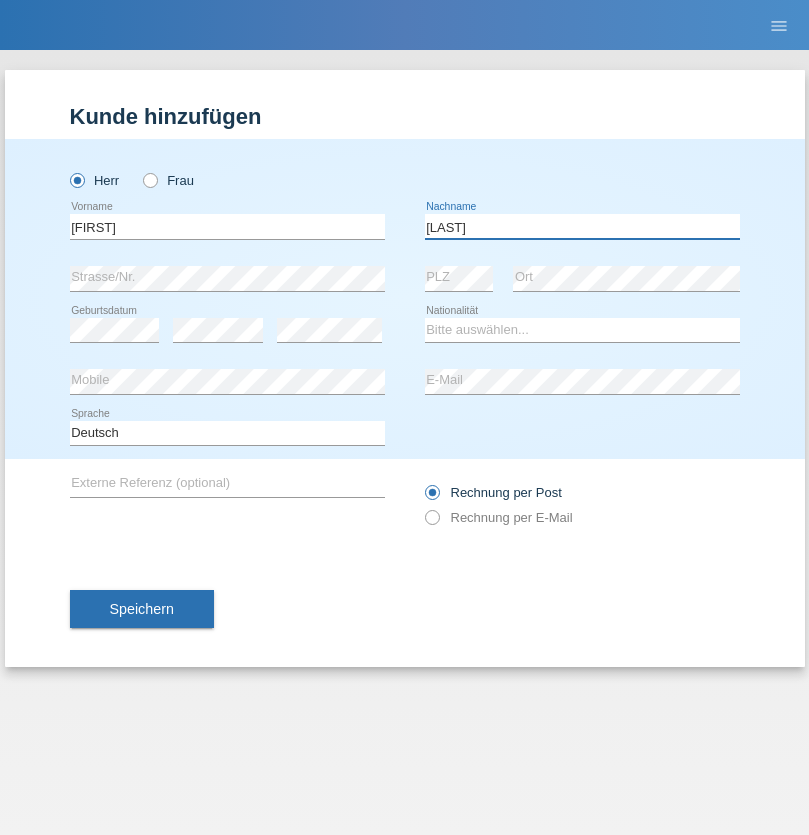type on "Berger" 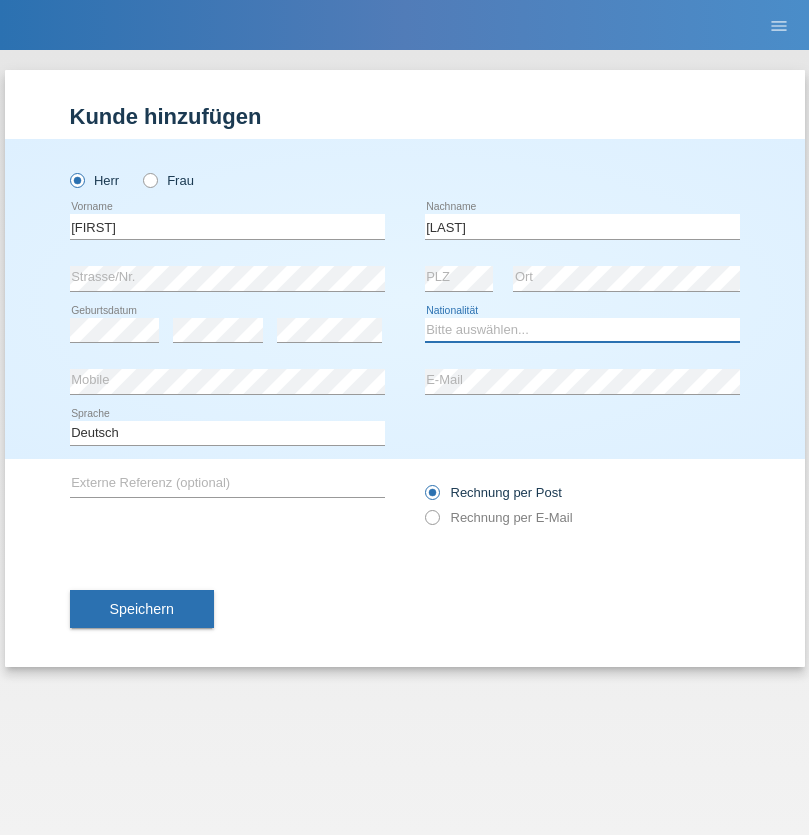 select on "CH" 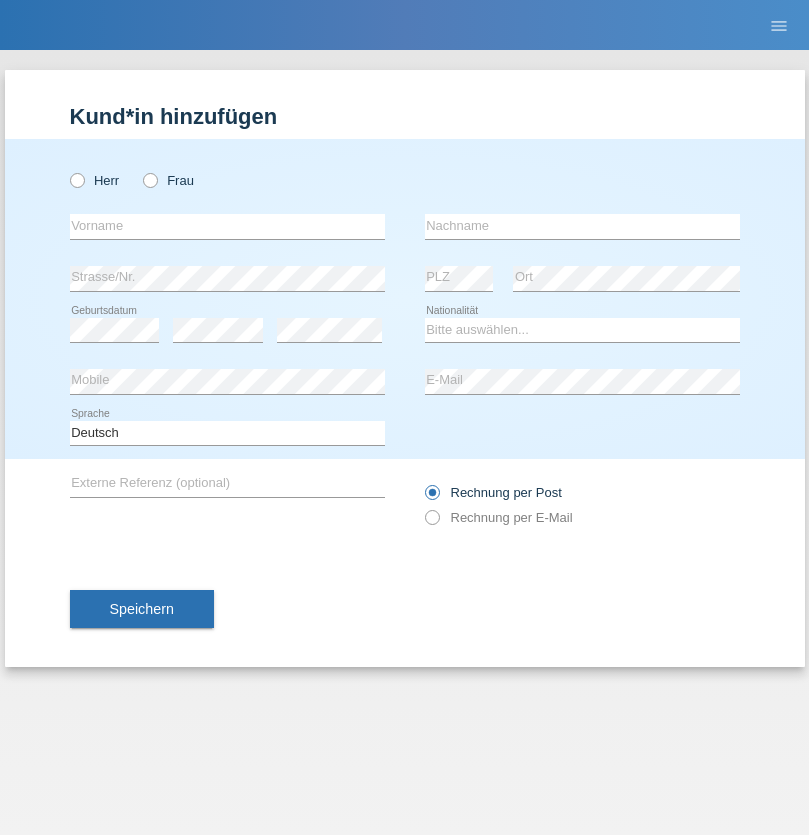 scroll, scrollTop: 0, scrollLeft: 0, axis: both 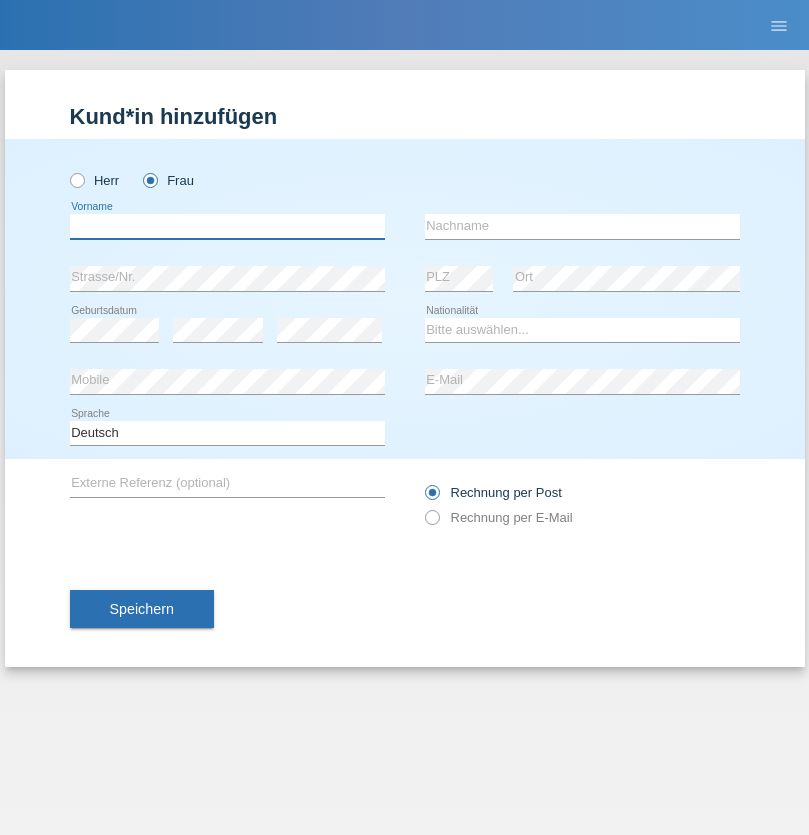 click at bounding box center [227, 226] 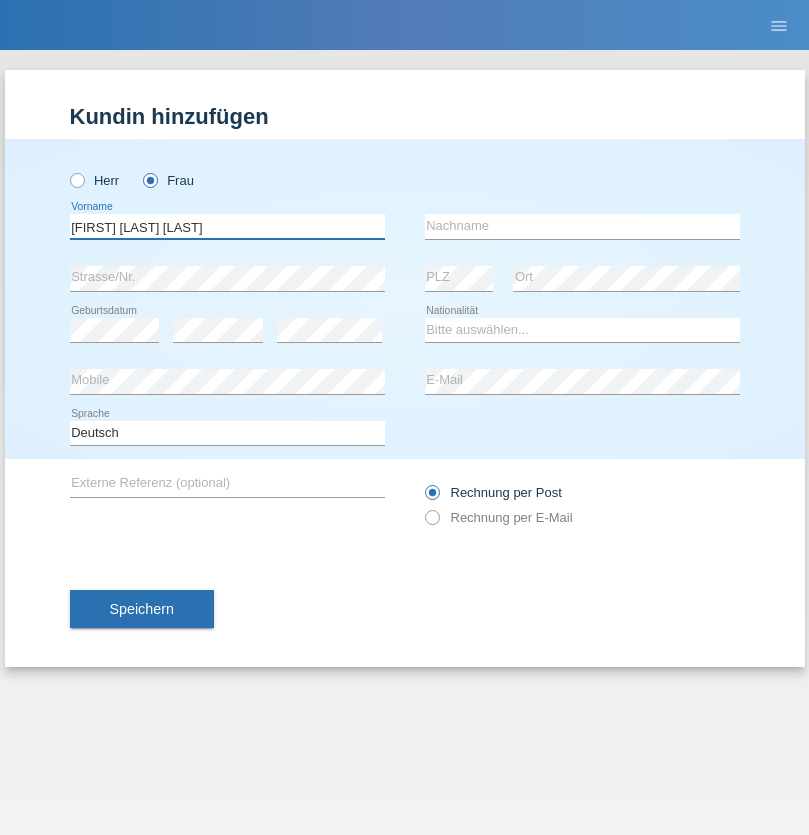 type on "Teixeira da Silva Moço" 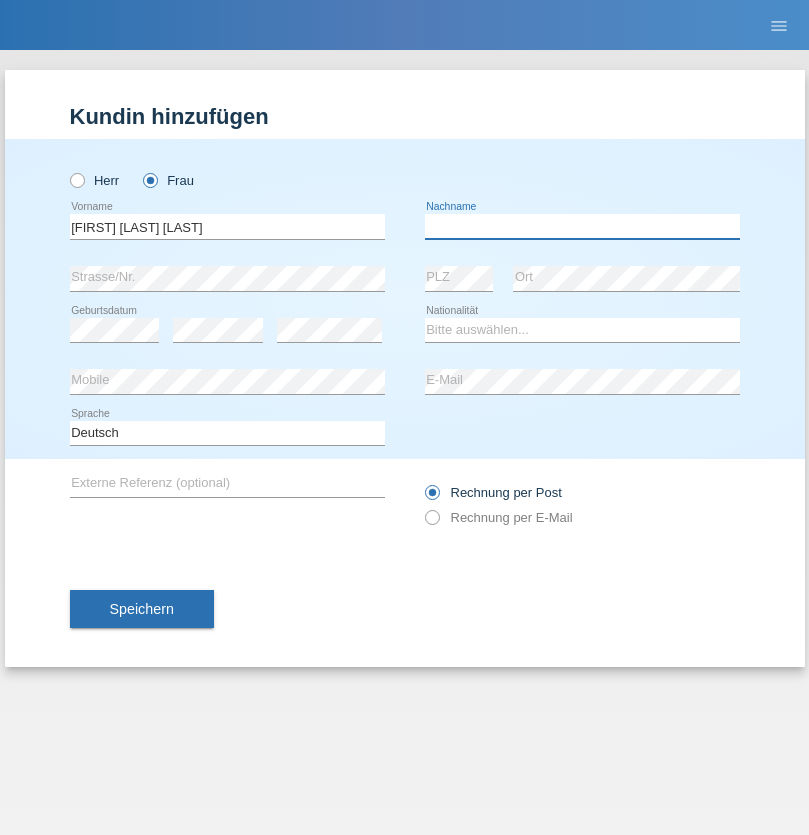 click at bounding box center [582, 226] 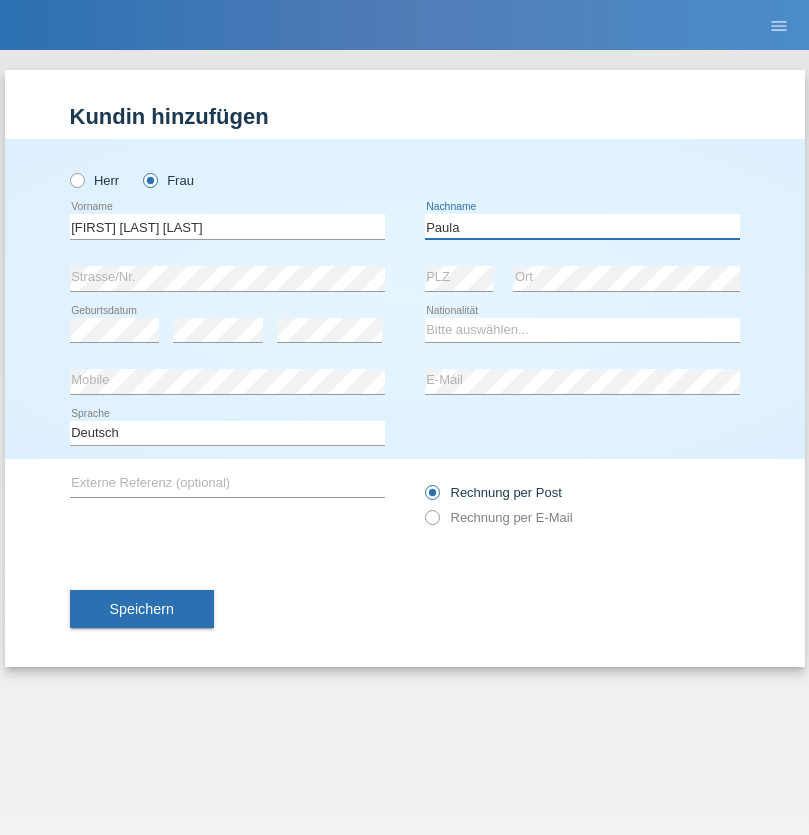 type on "Paula" 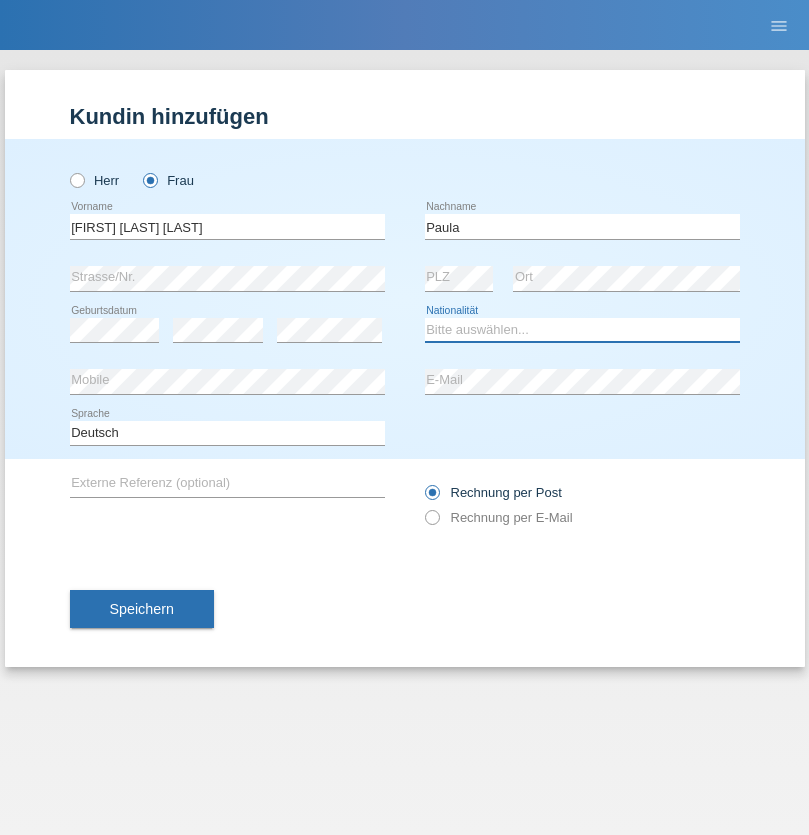 select on "PT" 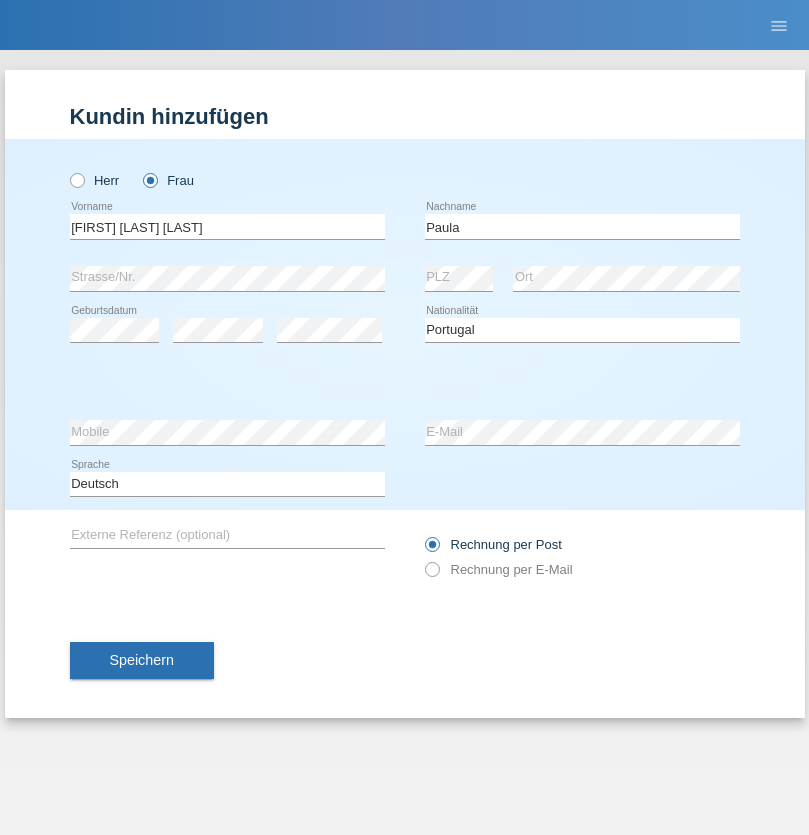select on "C" 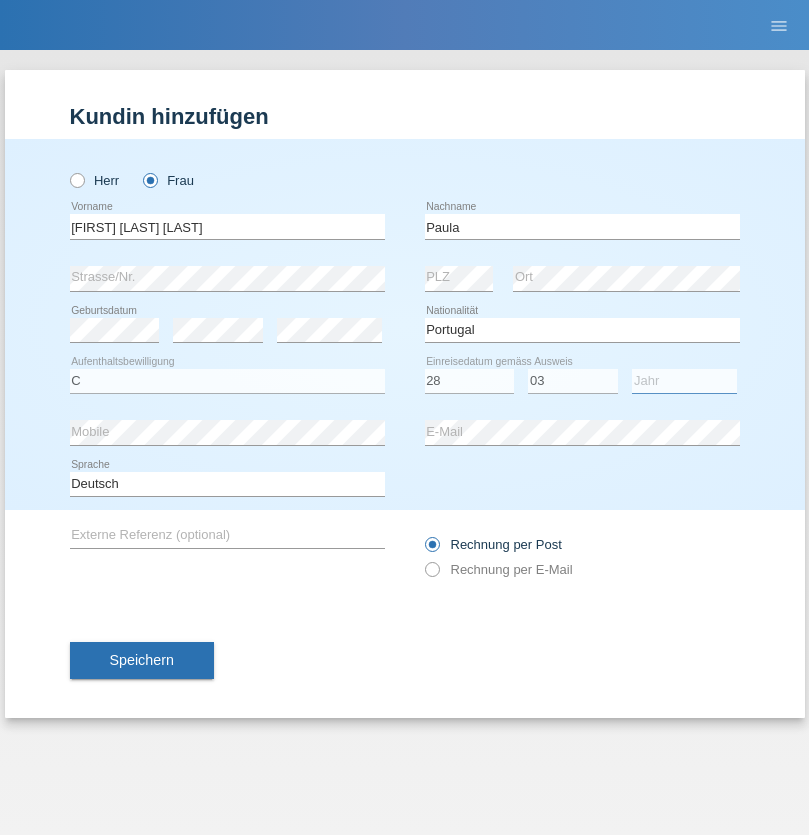 select on "2005" 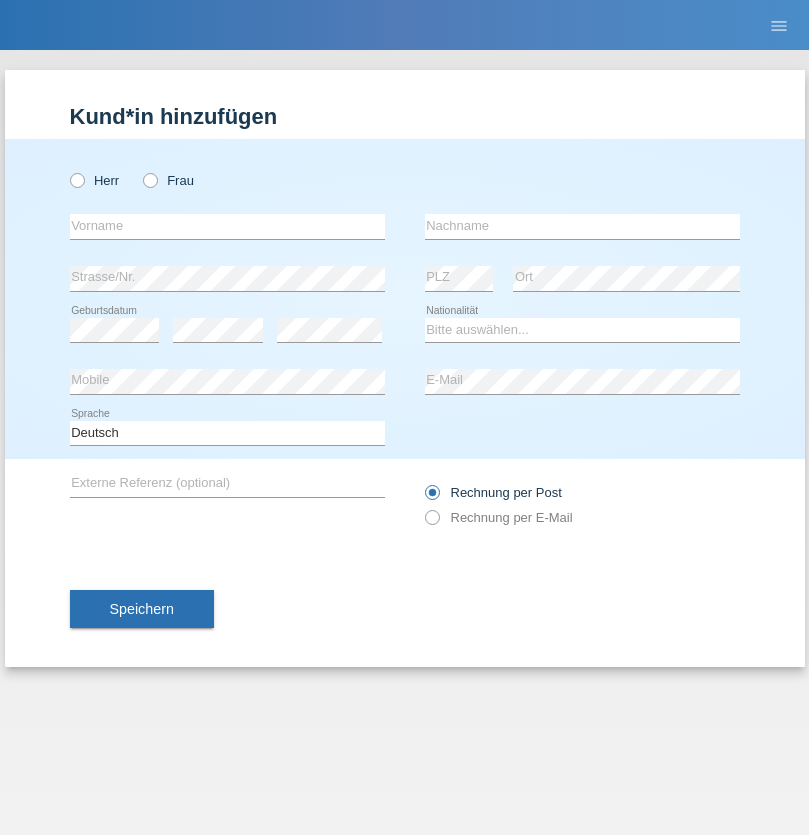 scroll, scrollTop: 0, scrollLeft: 0, axis: both 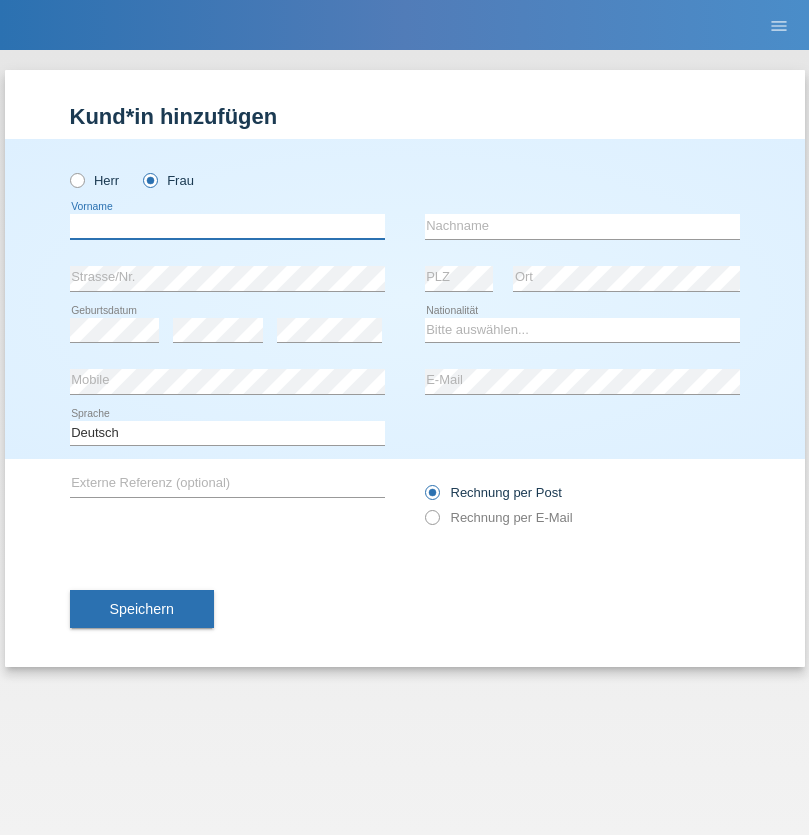 click at bounding box center [227, 226] 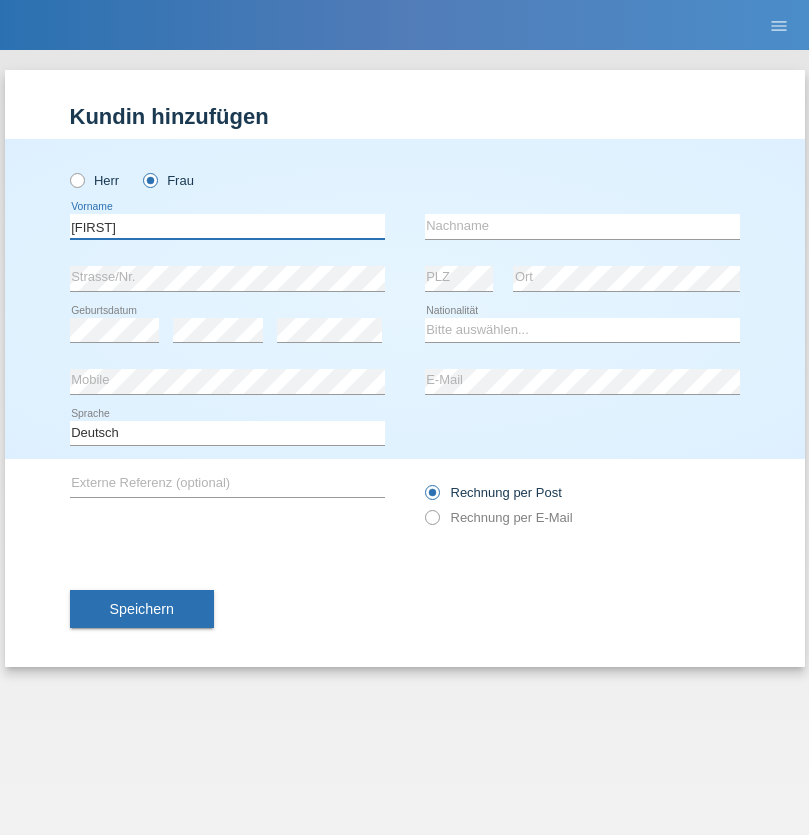 type on "Monika" 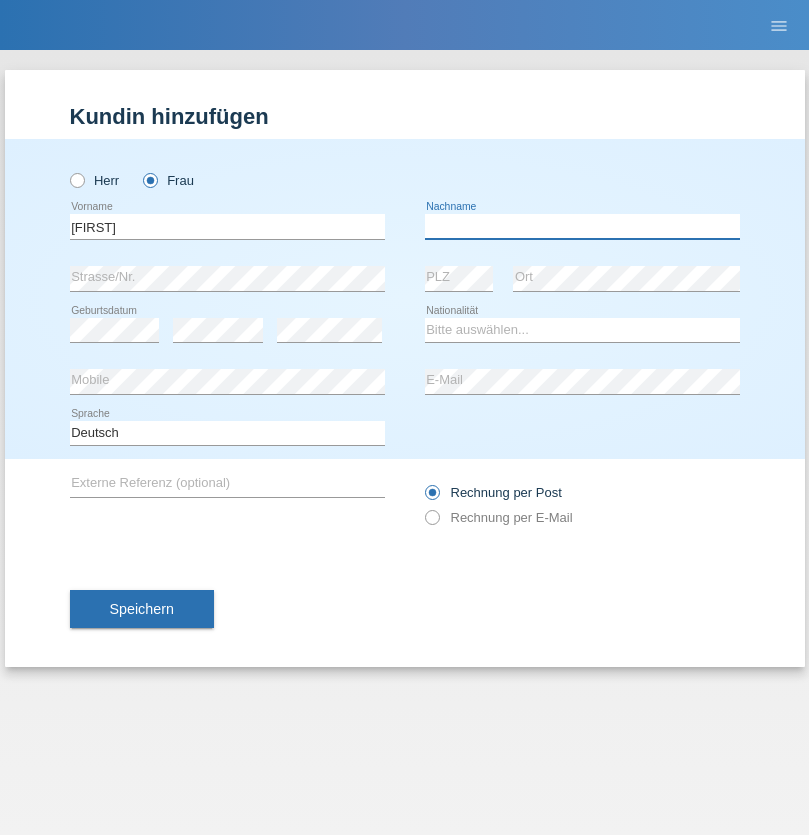 click at bounding box center (582, 226) 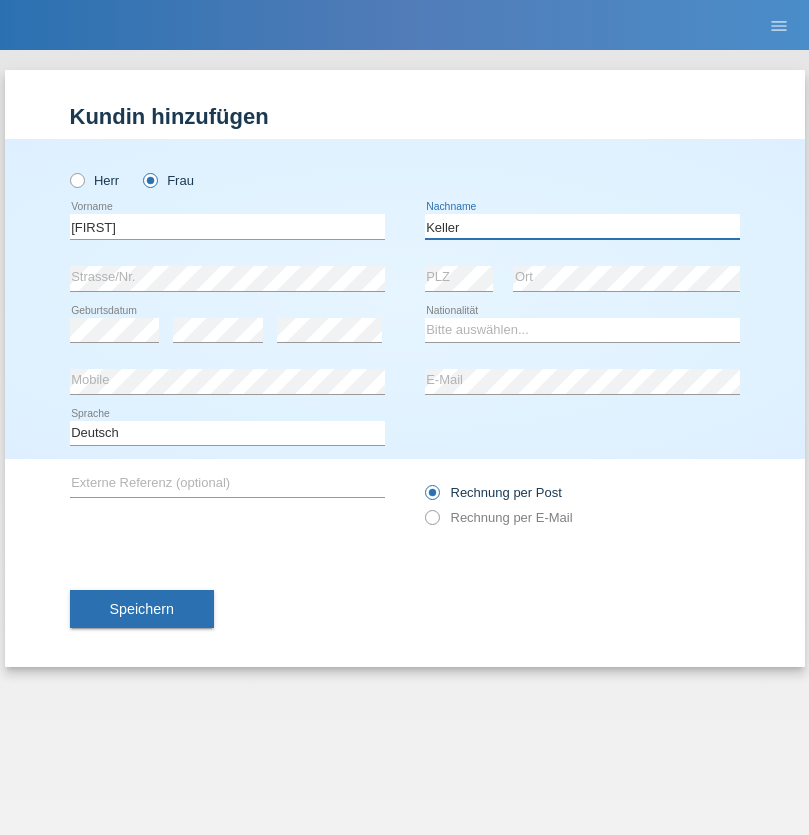 type on "Keller" 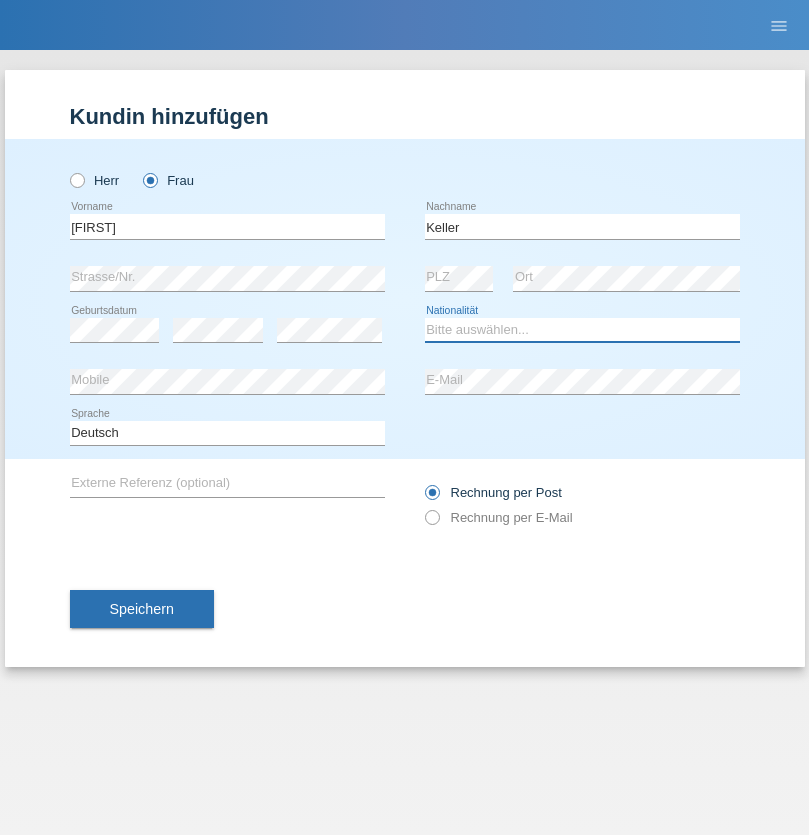 select on "CH" 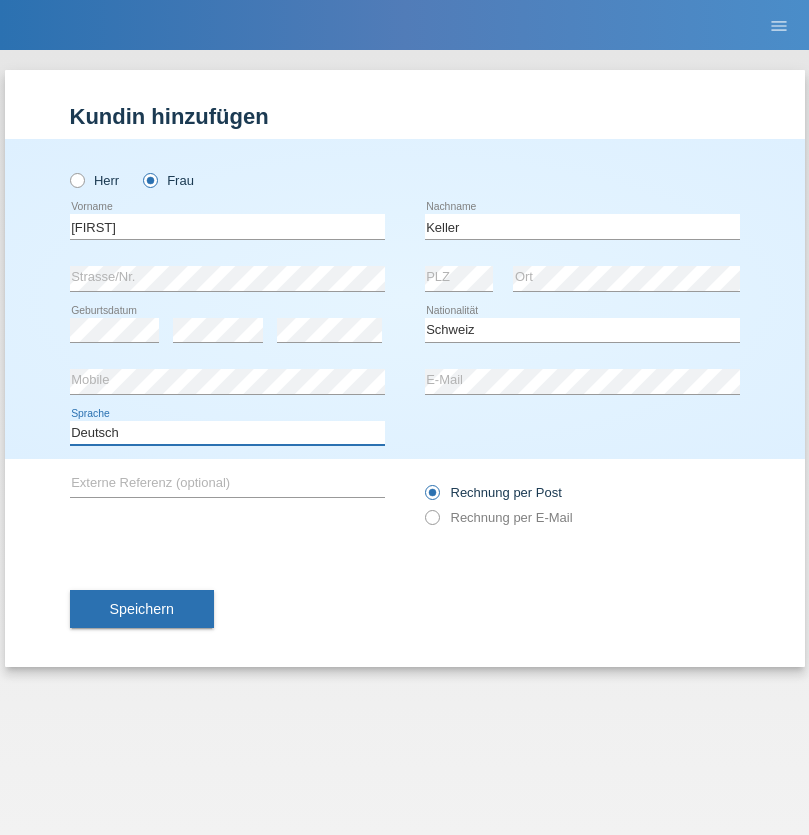 select on "en" 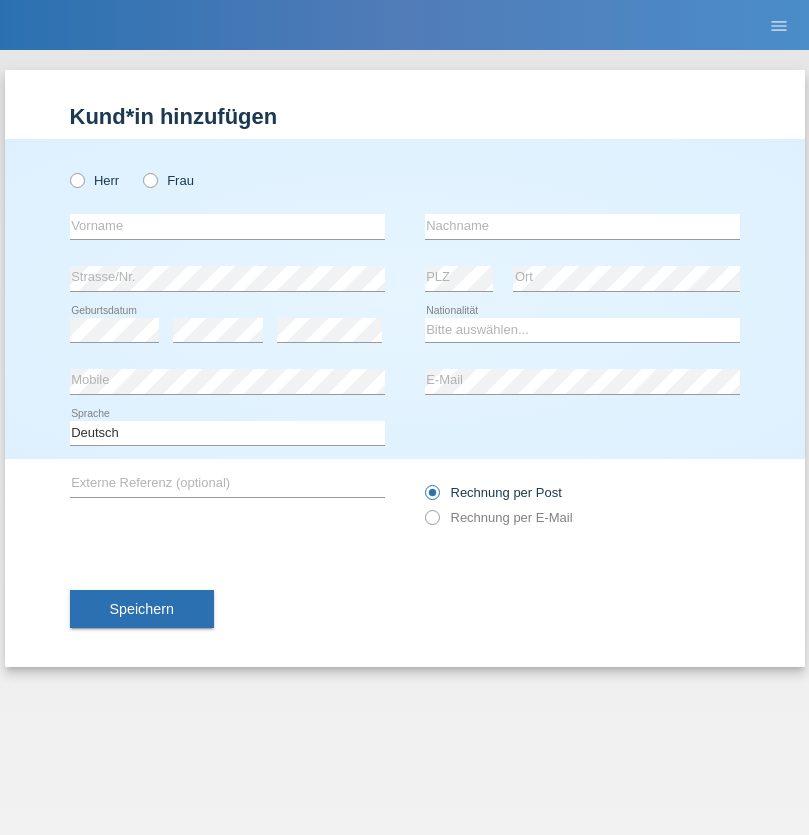 scroll, scrollTop: 0, scrollLeft: 0, axis: both 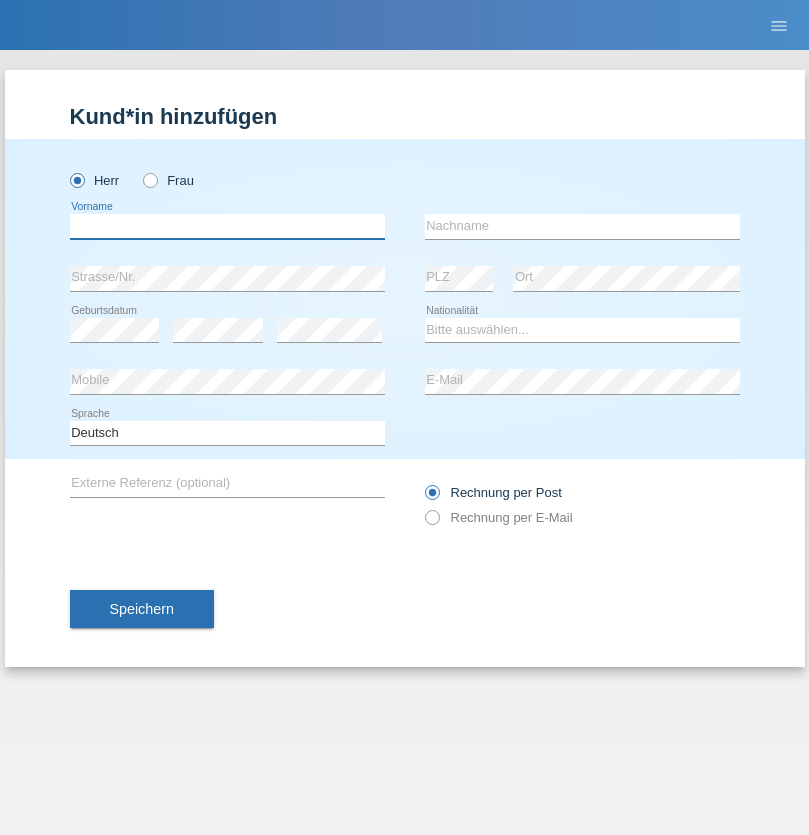 click at bounding box center (227, 226) 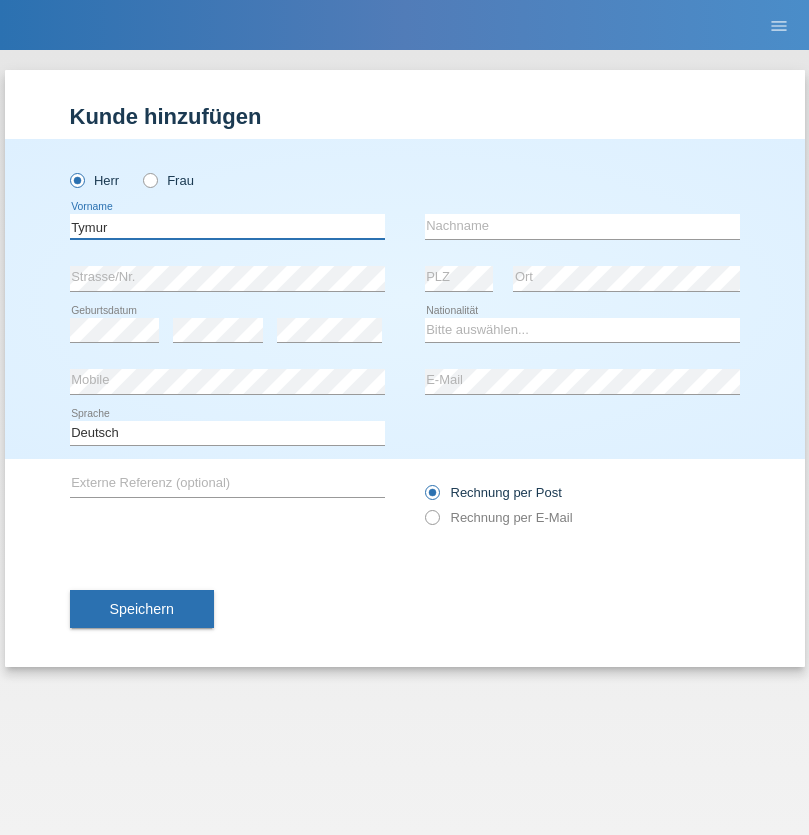 type on "Tymur" 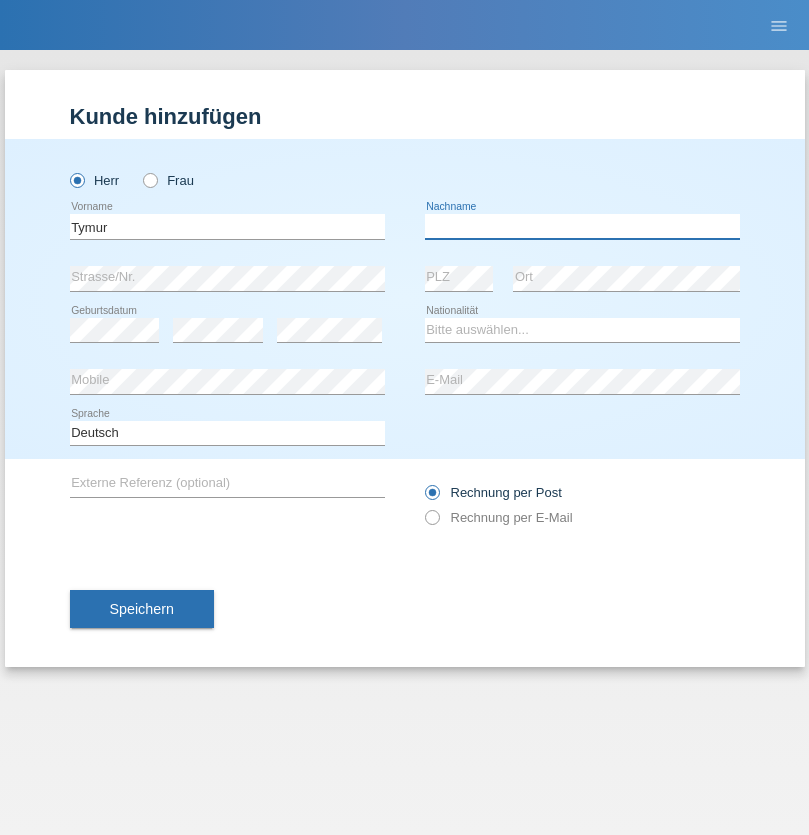 click at bounding box center (582, 226) 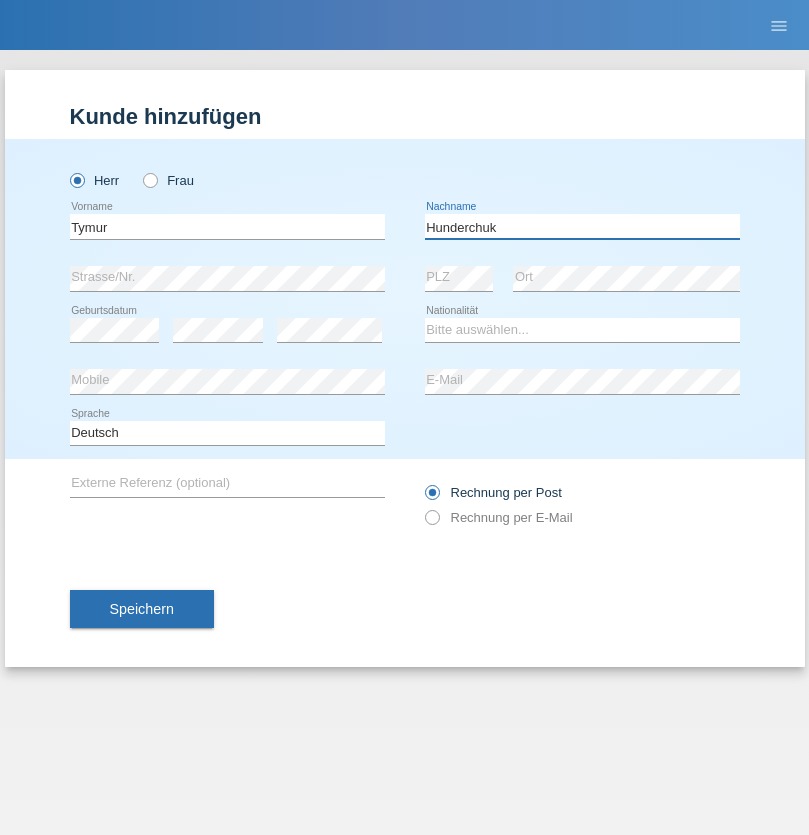 type on "Hunderchuk" 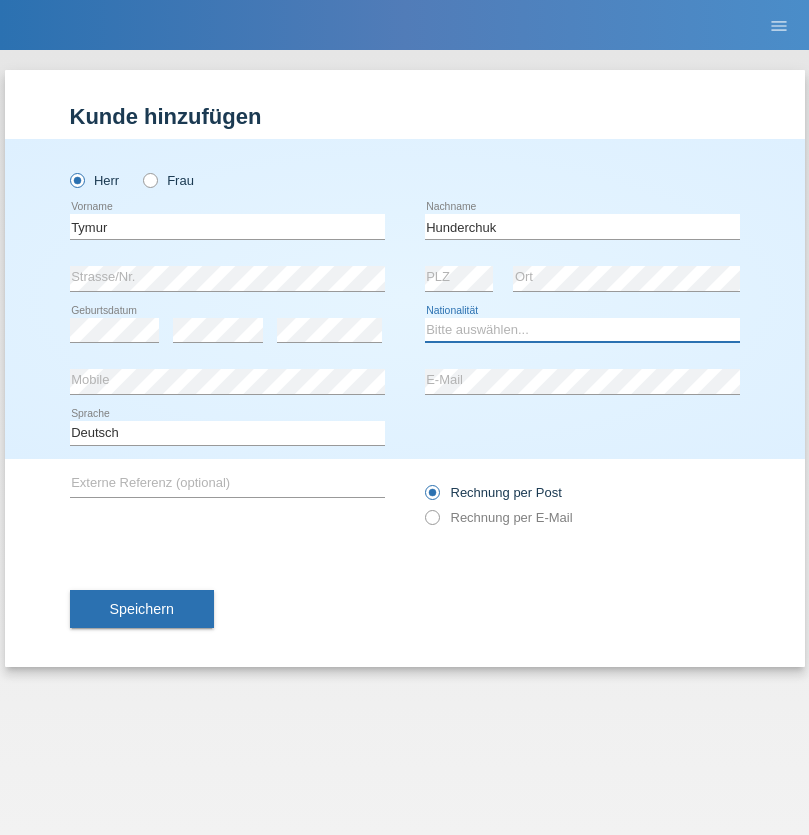 select on "UA" 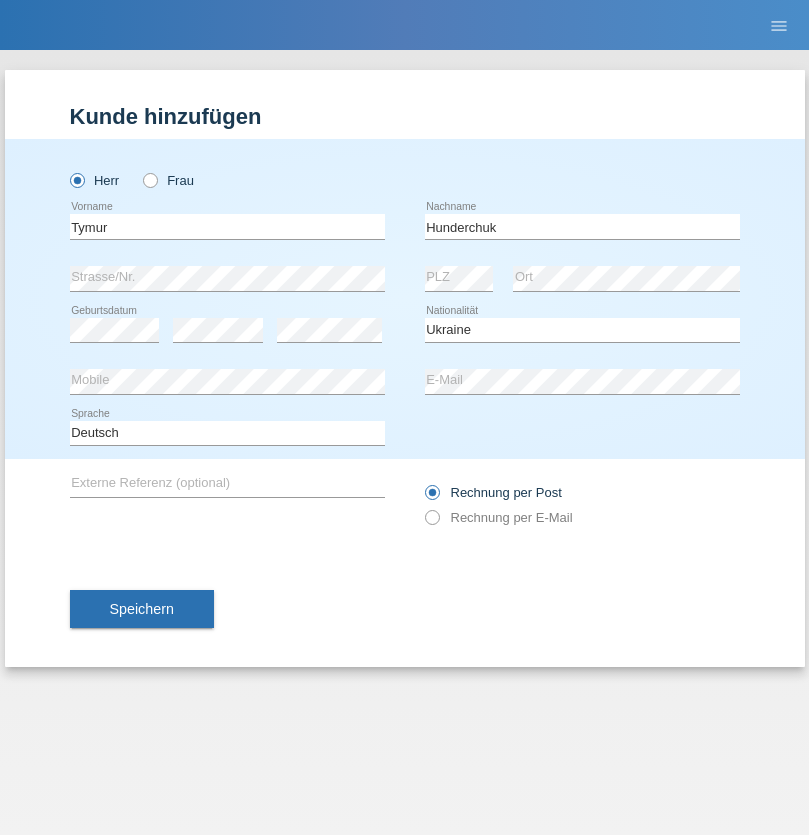 select on "C" 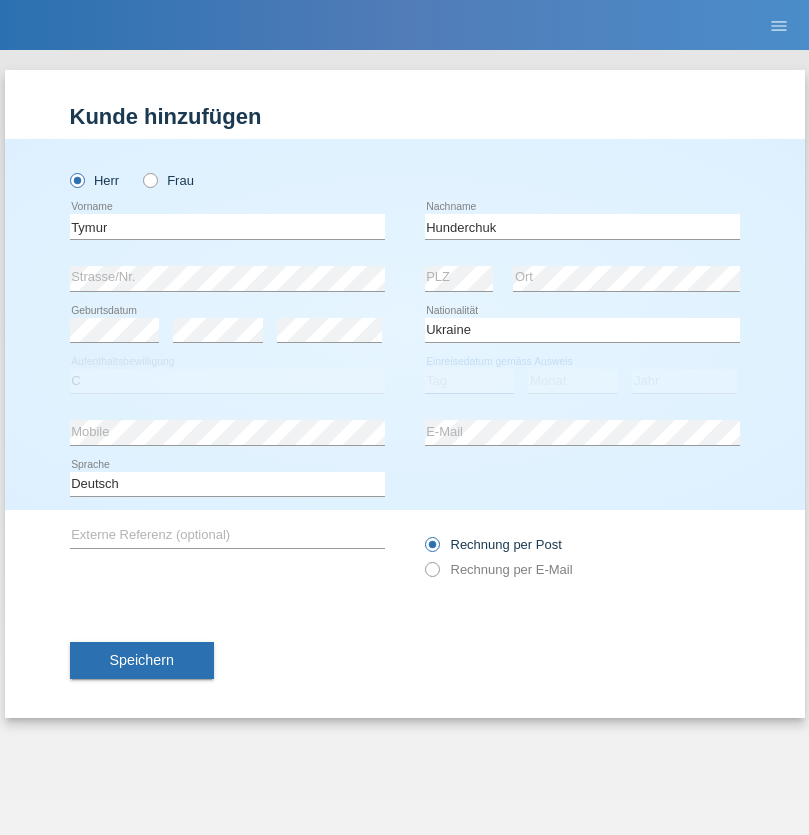select on "20" 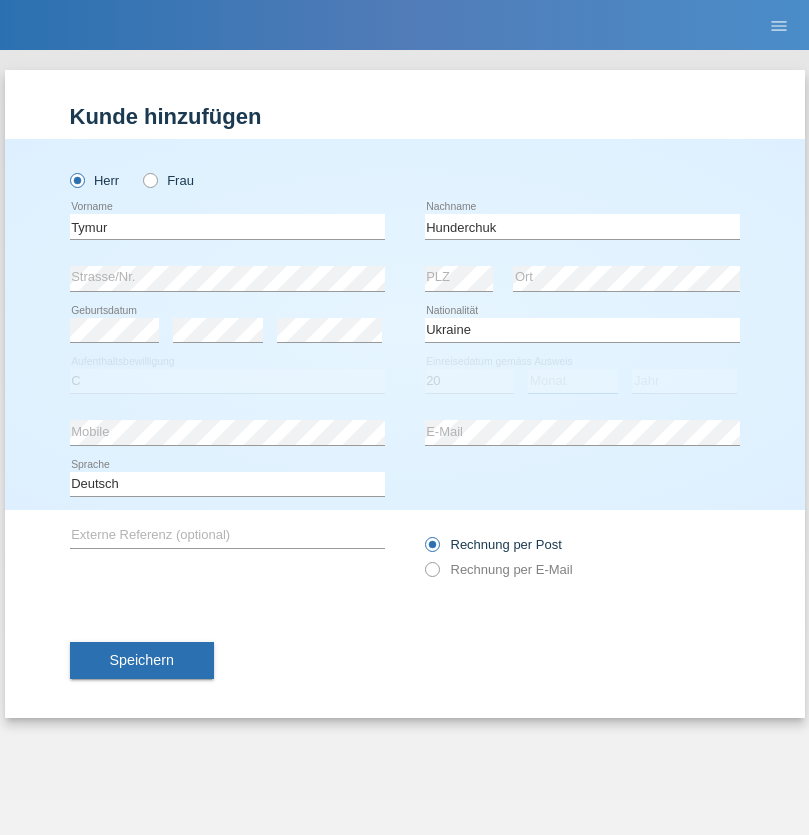select on "08" 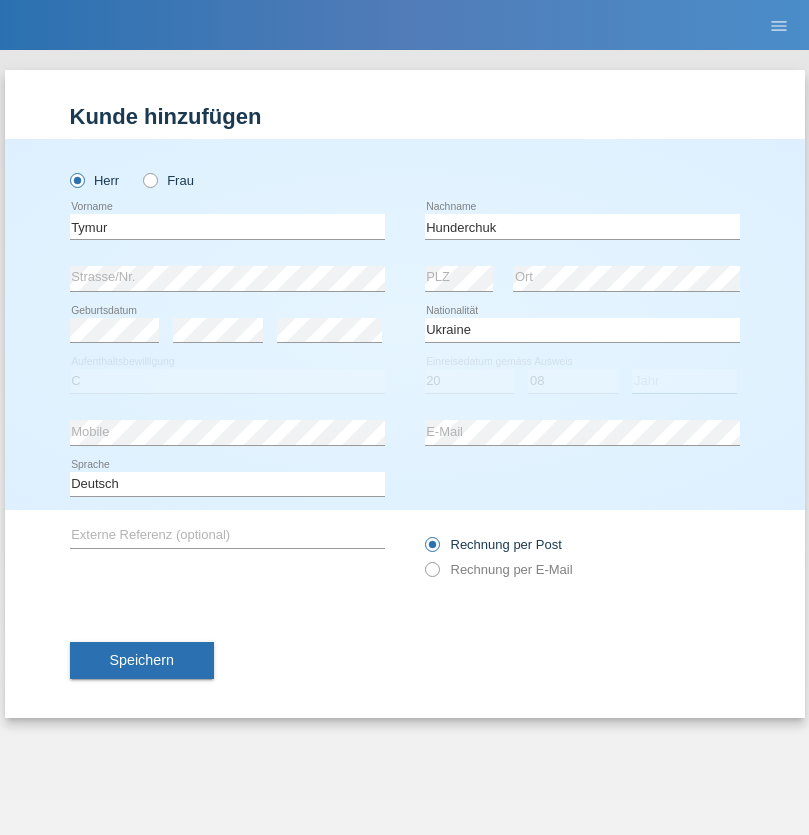 select on "2021" 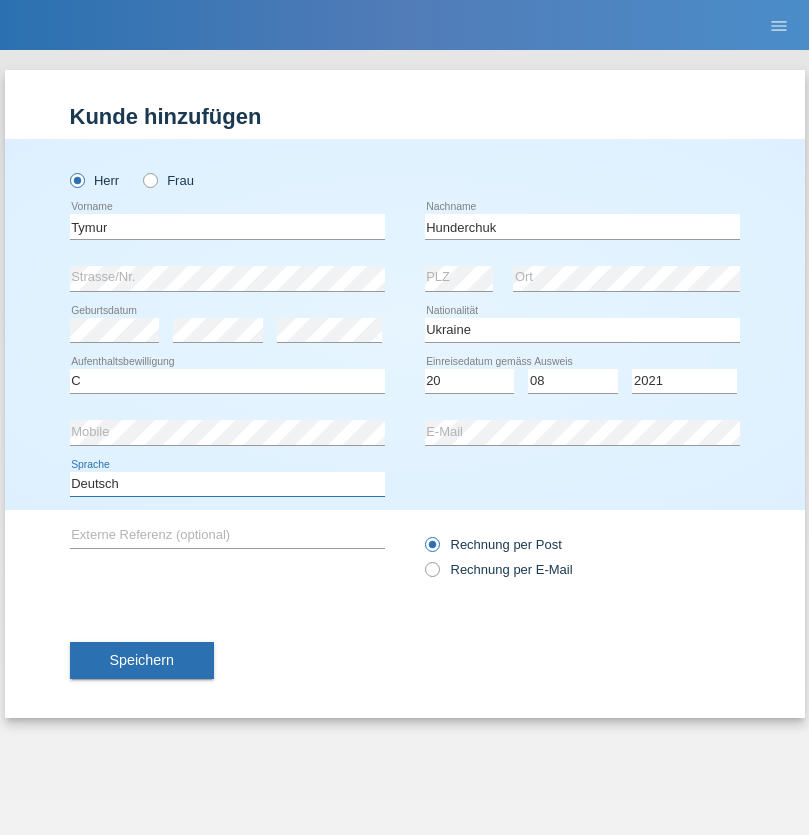 select on "en" 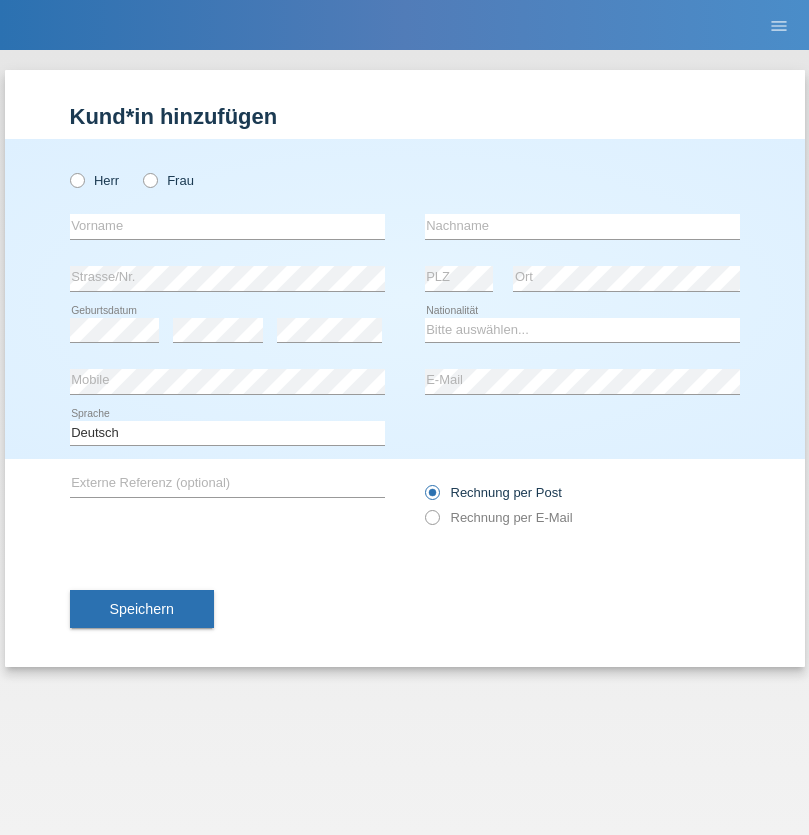 scroll, scrollTop: 0, scrollLeft: 0, axis: both 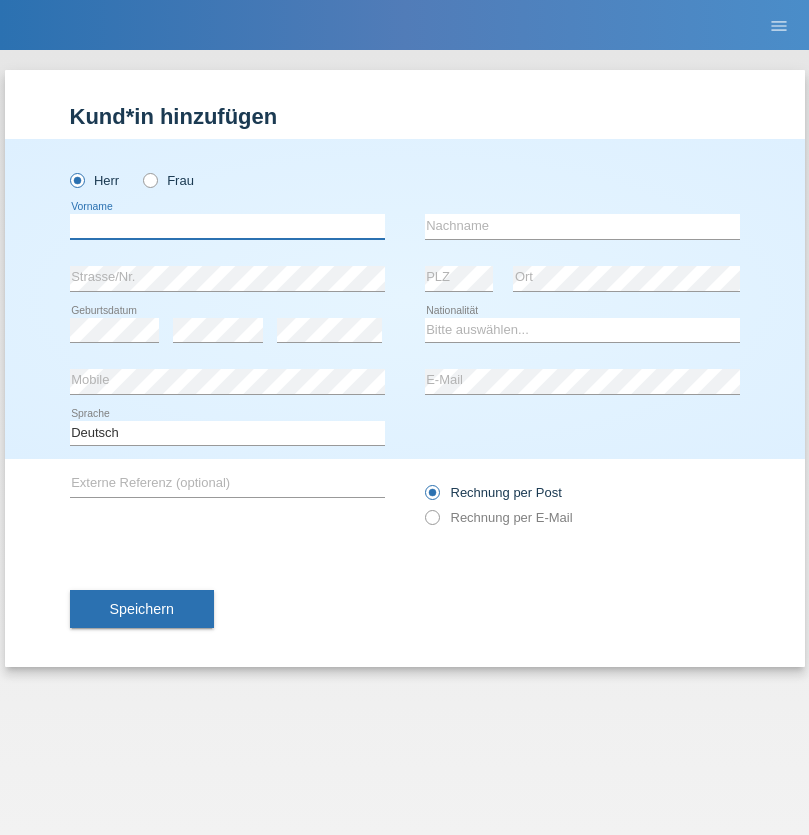 click at bounding box center (227, 226) 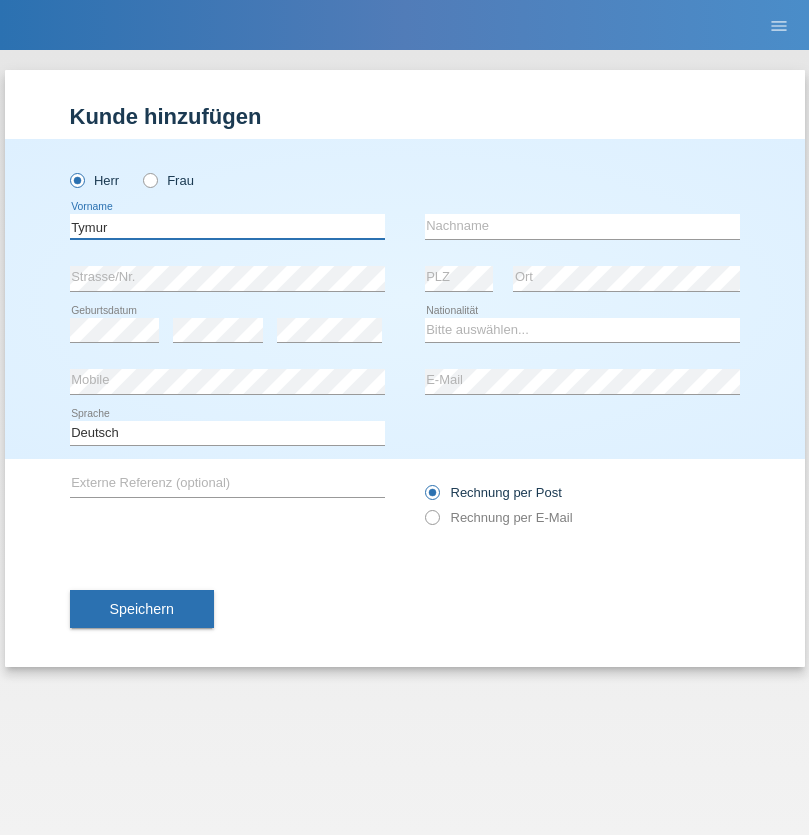 type on "Tymur" 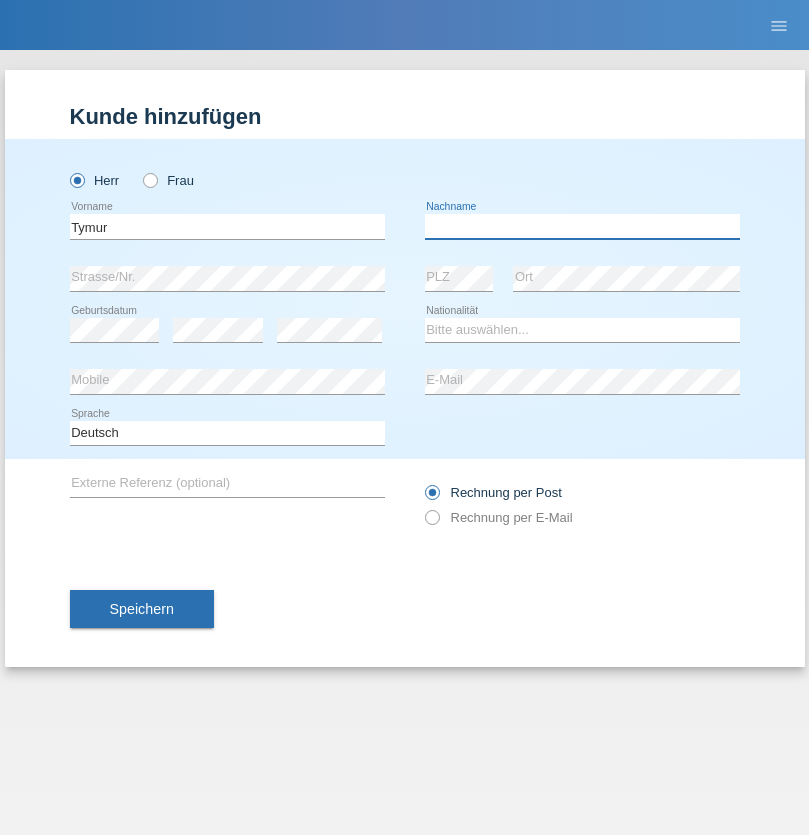 click at bounding box center [582, 226] 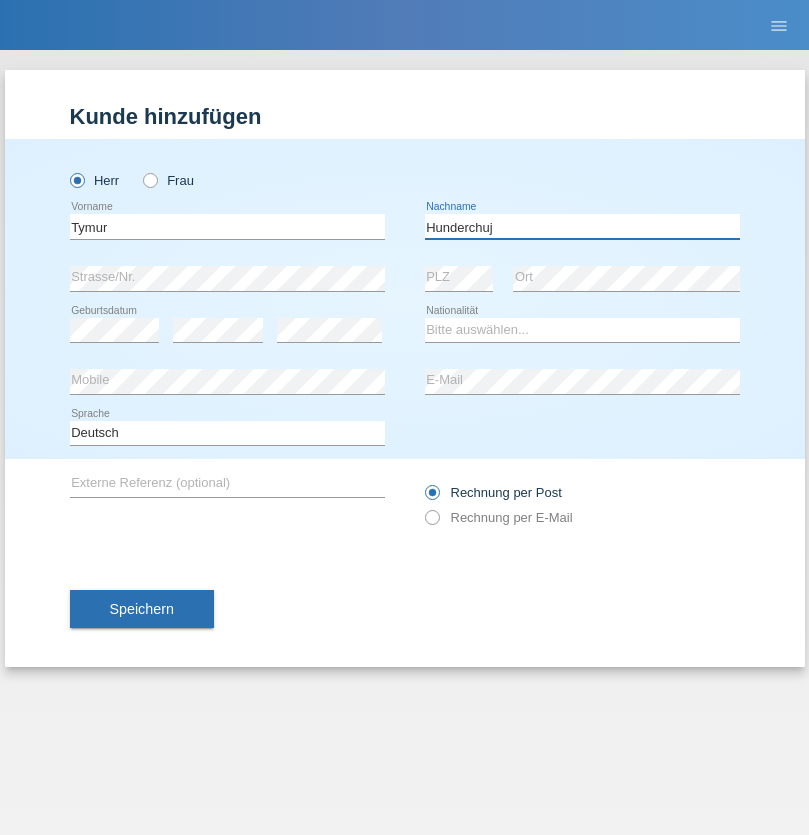 type on "Hunderchuj" 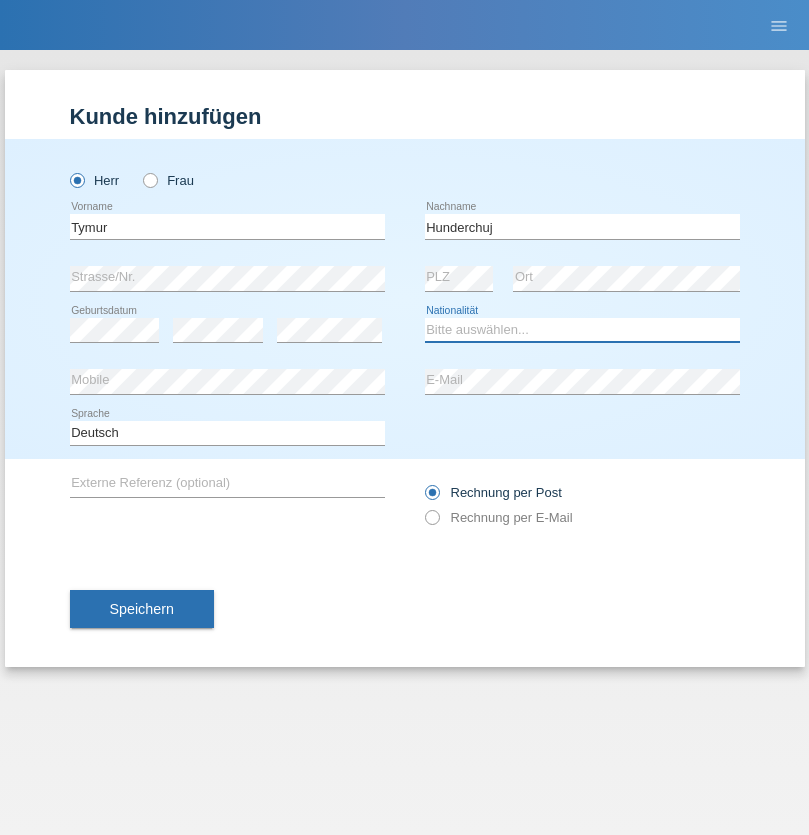 select on "UA" 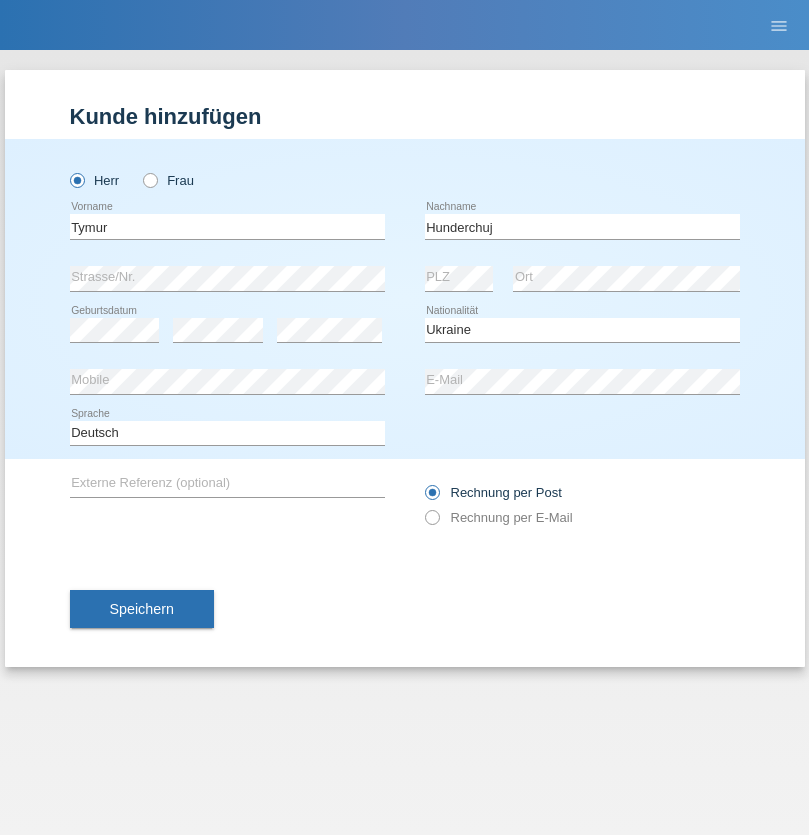 select on "C" 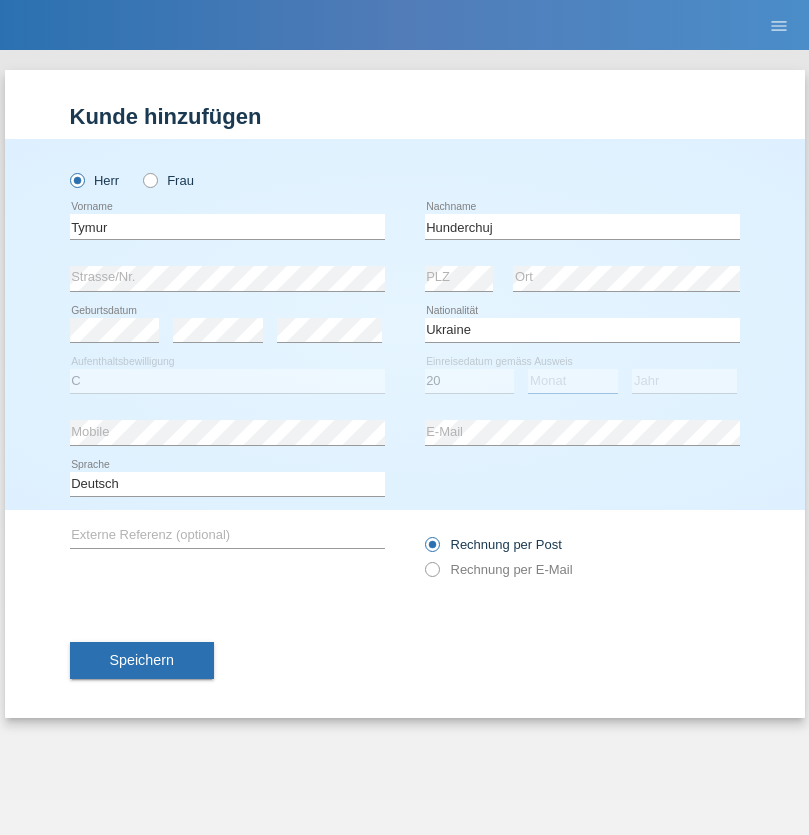 select on "08" 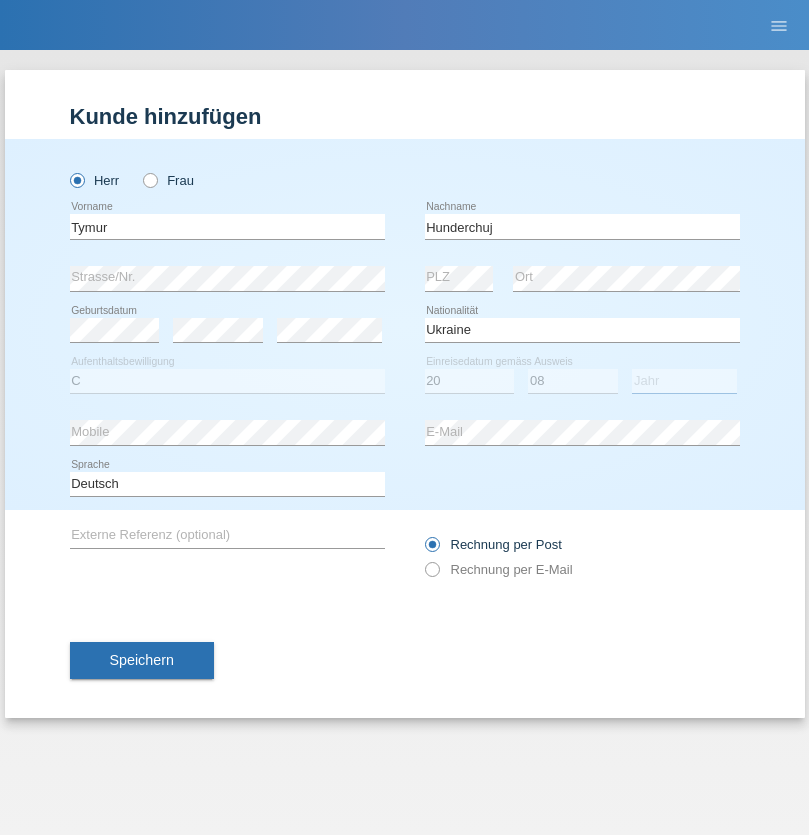 select on "2021" 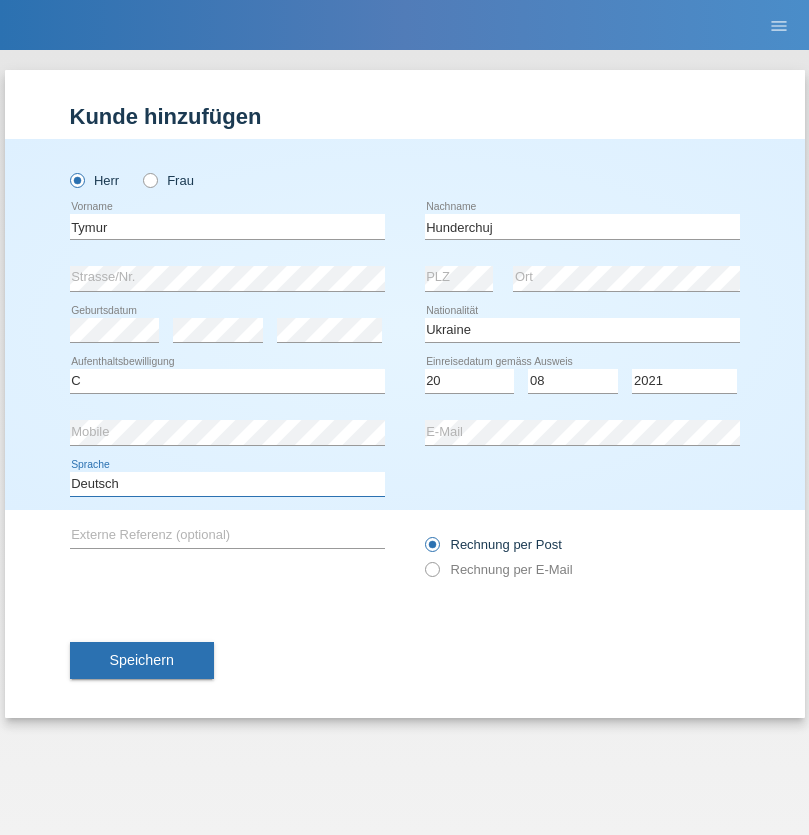 select on "en" 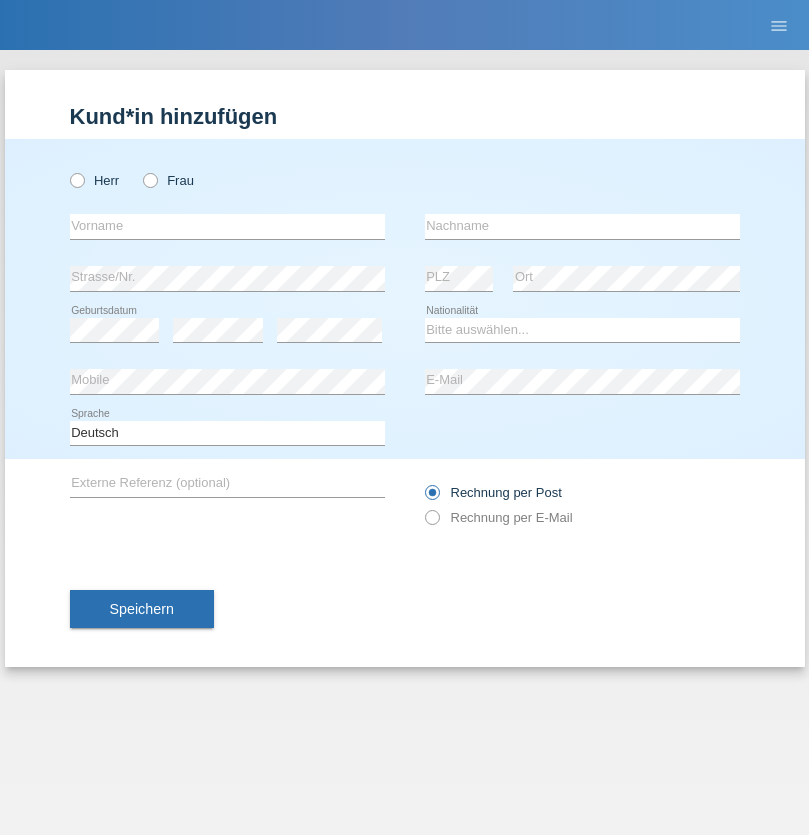 scroll, scrollTop: 0, scrollLeft: 0, axis: both 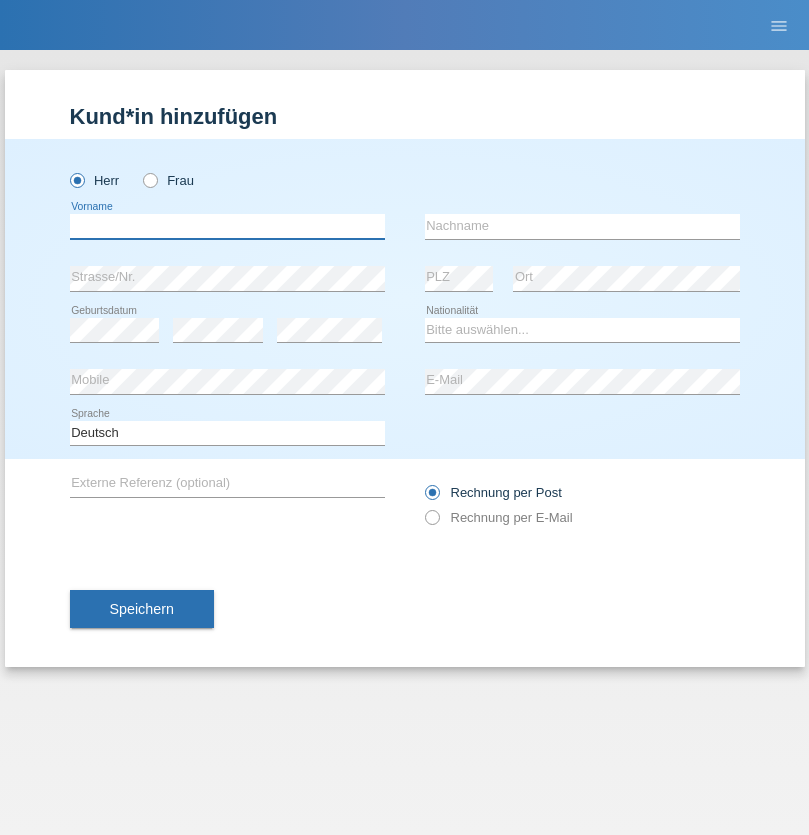 click at bounding box center (227, 226) 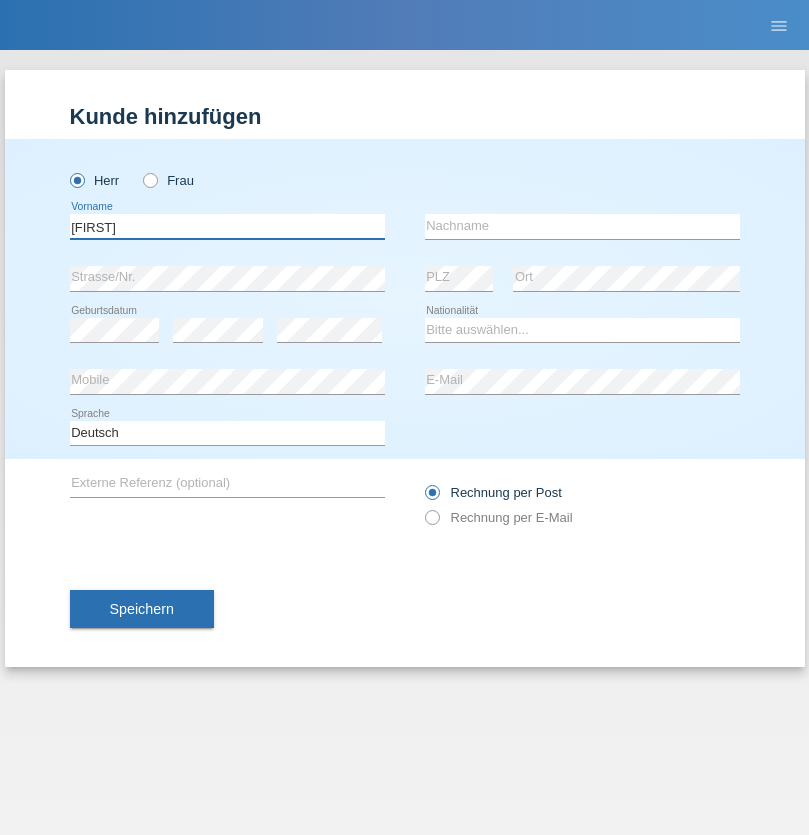 type on "Dominik" 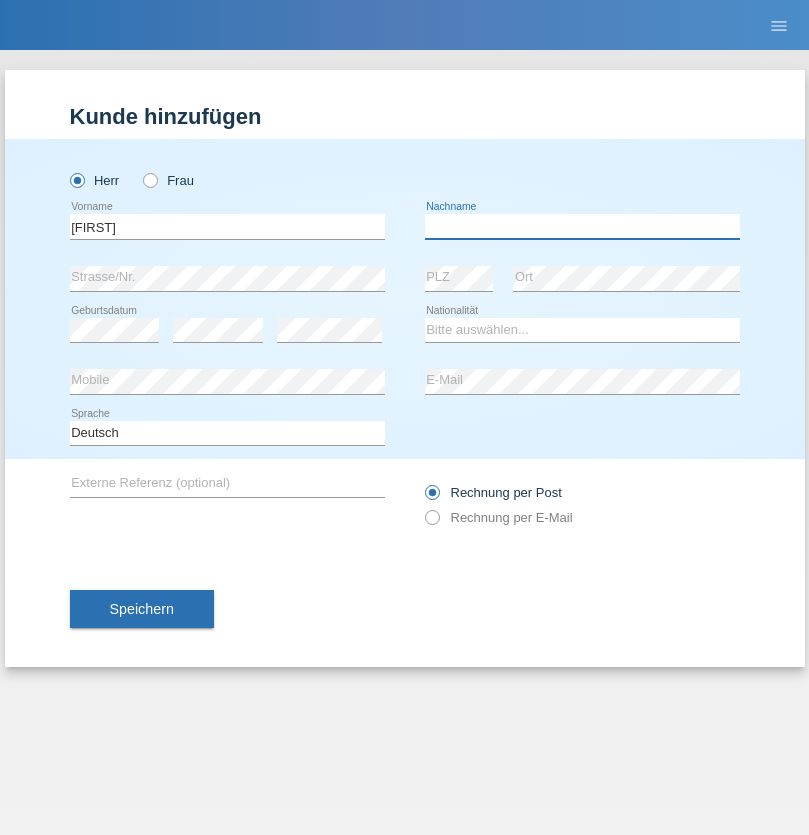 click at bounding box center [582, 226] 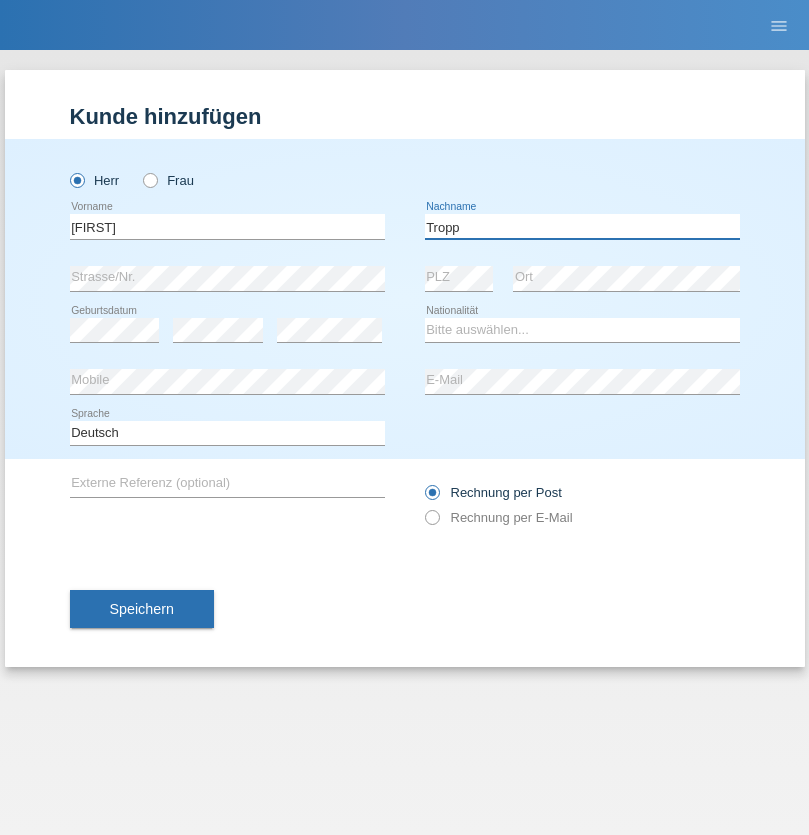 type on "Tropp" 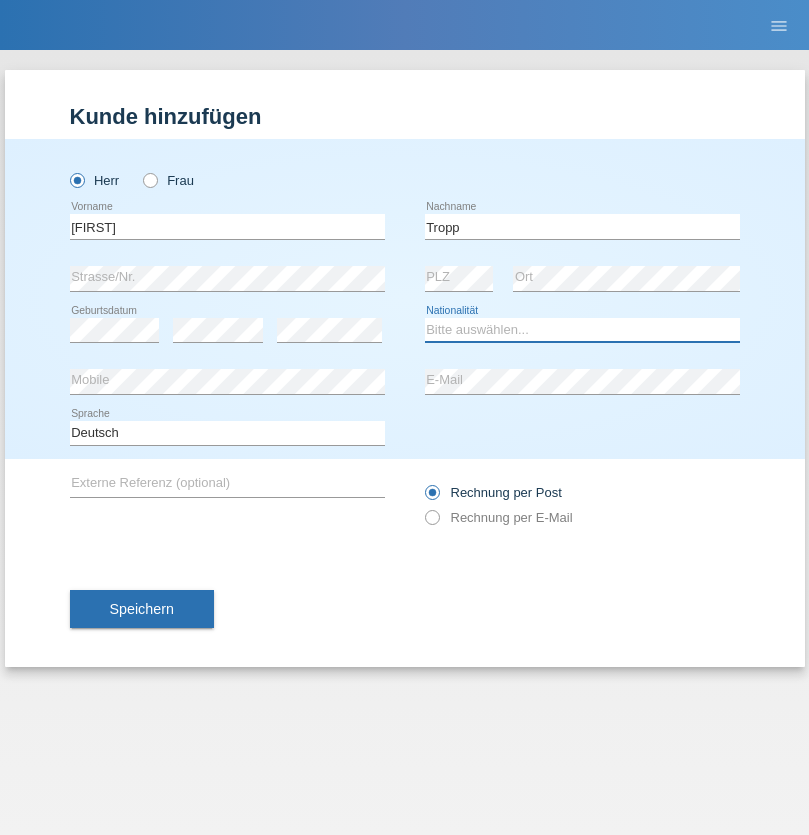 select on "SK" 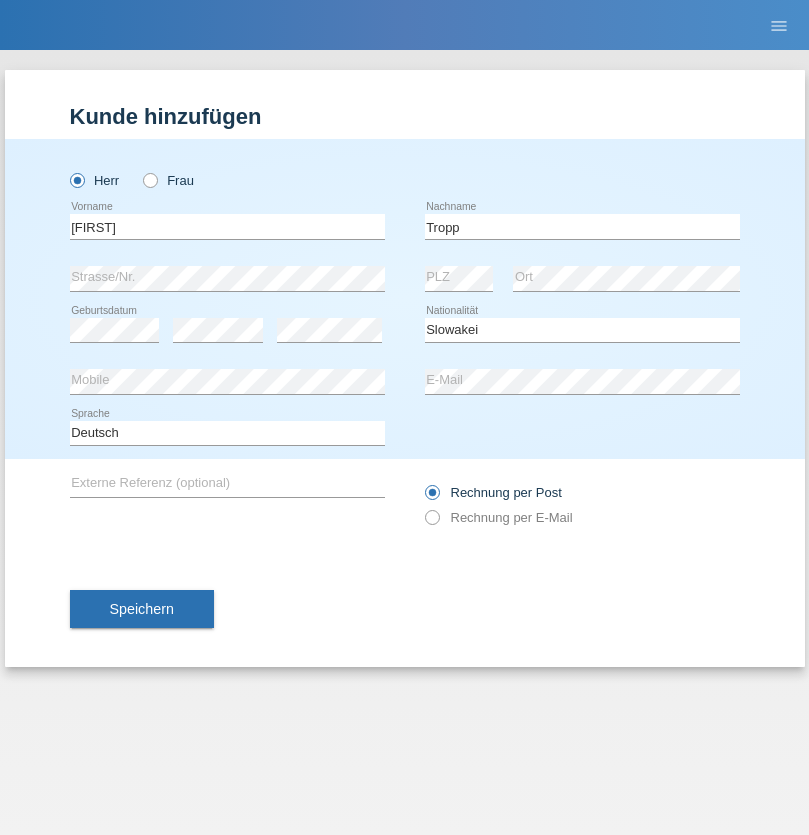 select on "C" 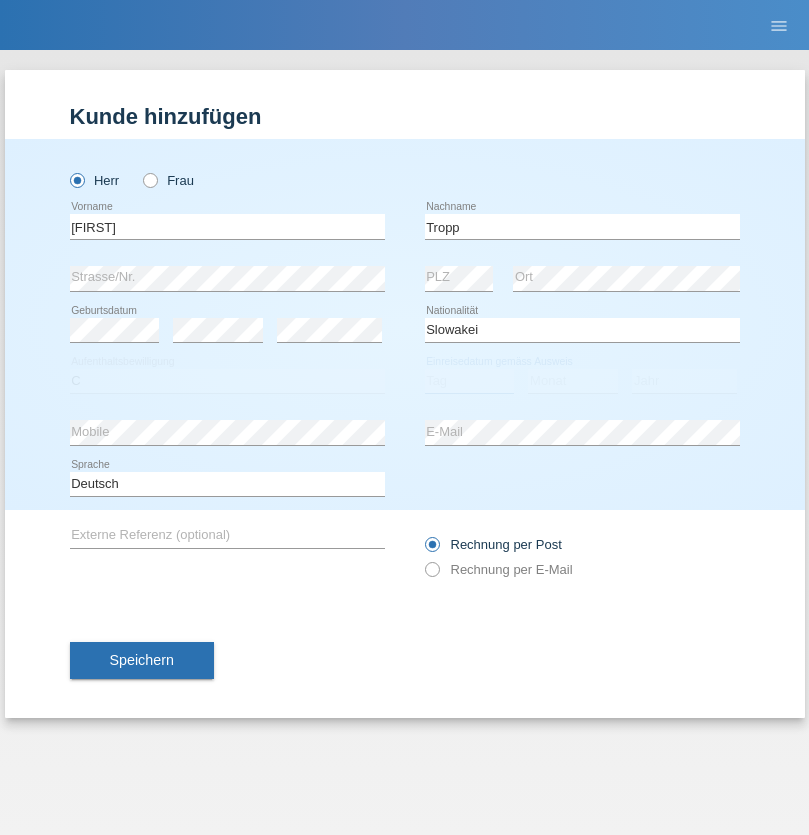 select on "08" 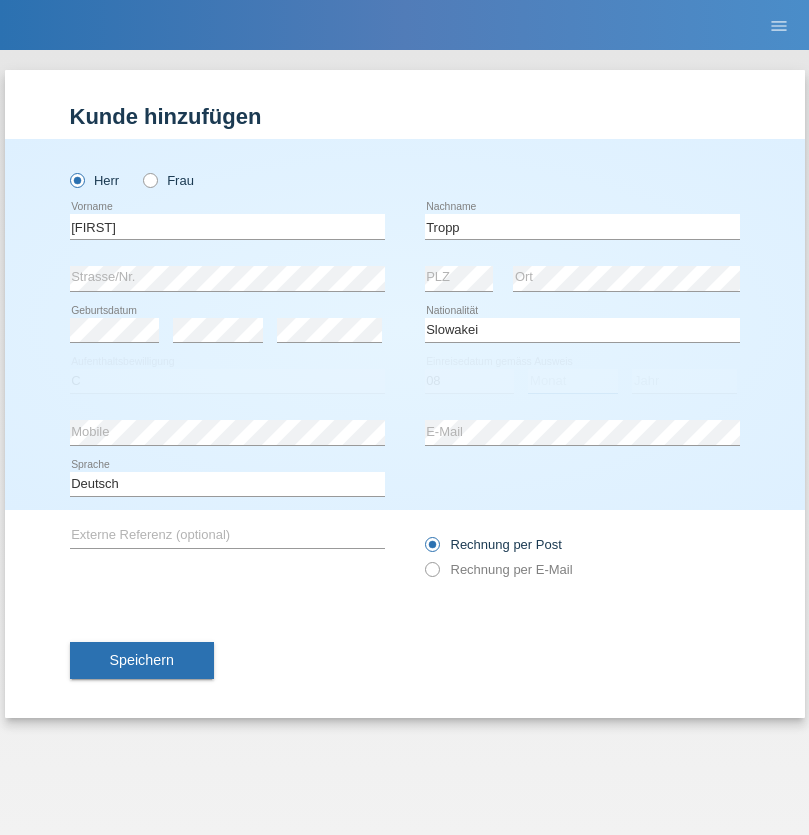 select on "08" 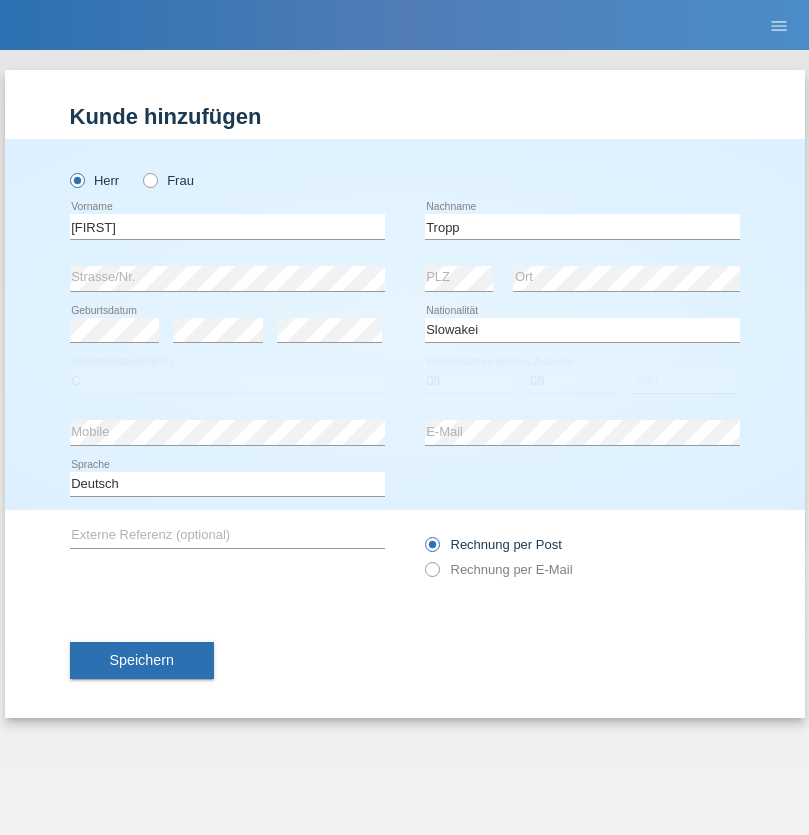 select on "2021" 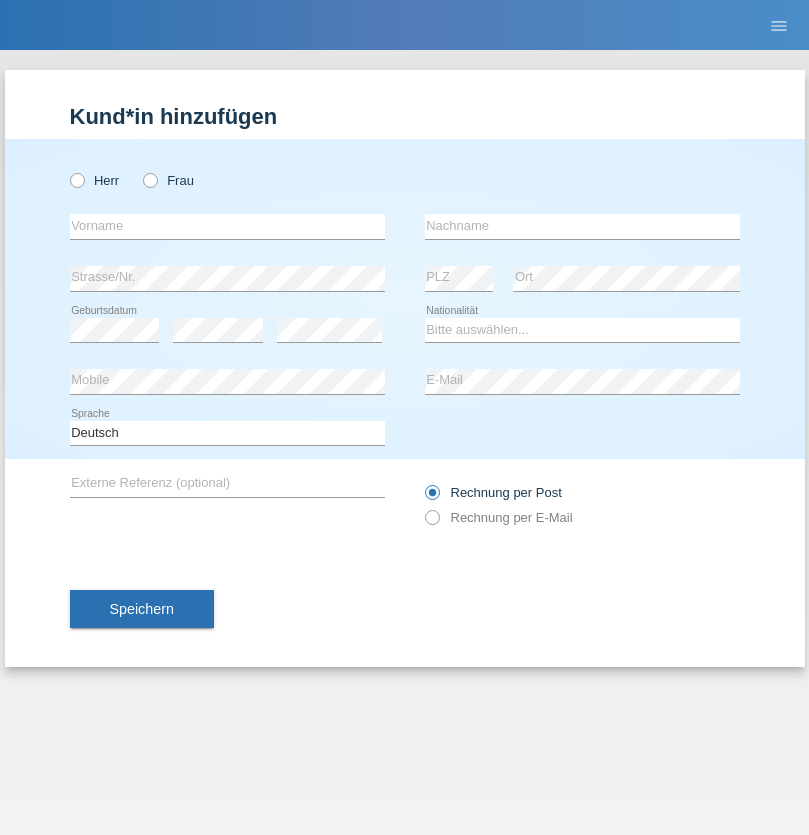 scroll, scrollTop: 0, scrollLeft: 0, axis: both 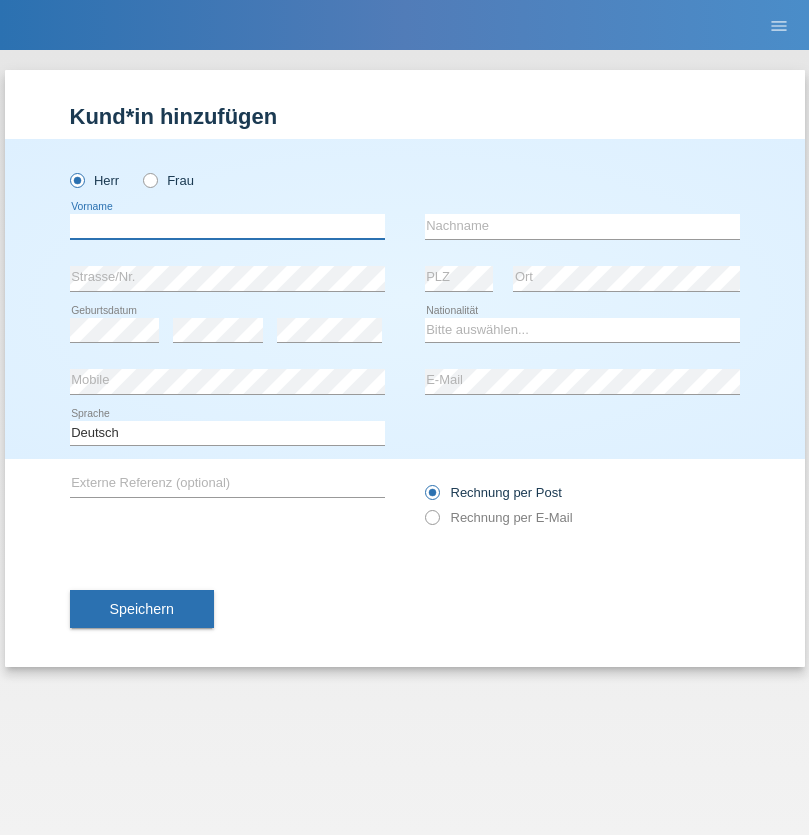 click at bounding box center [227, 226] 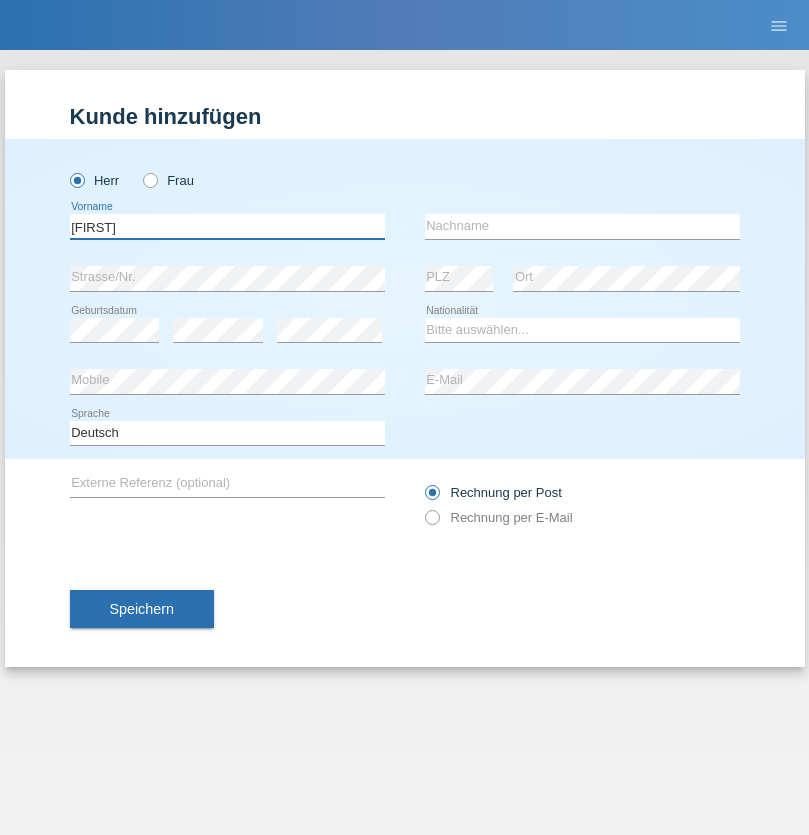 type on "[FIRST]" 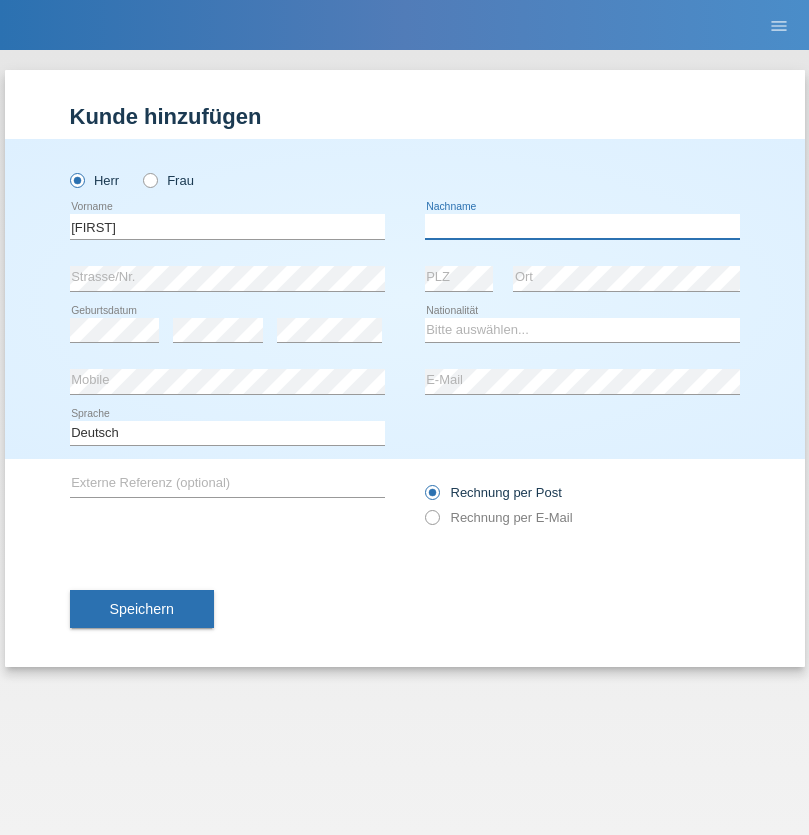 click at bounding box center (582, 226) 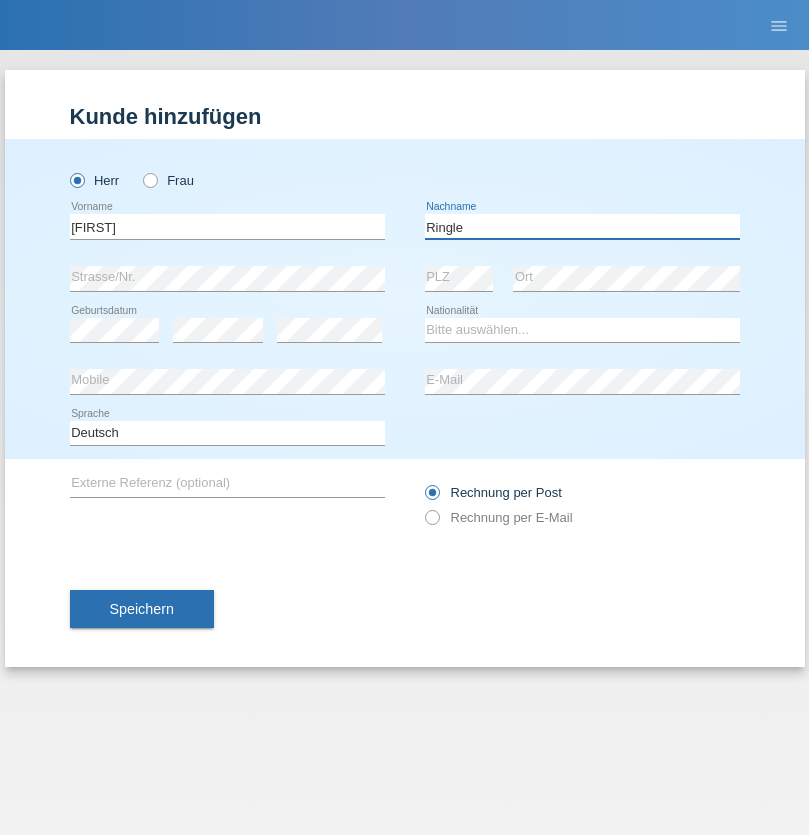 type on "Ringle" 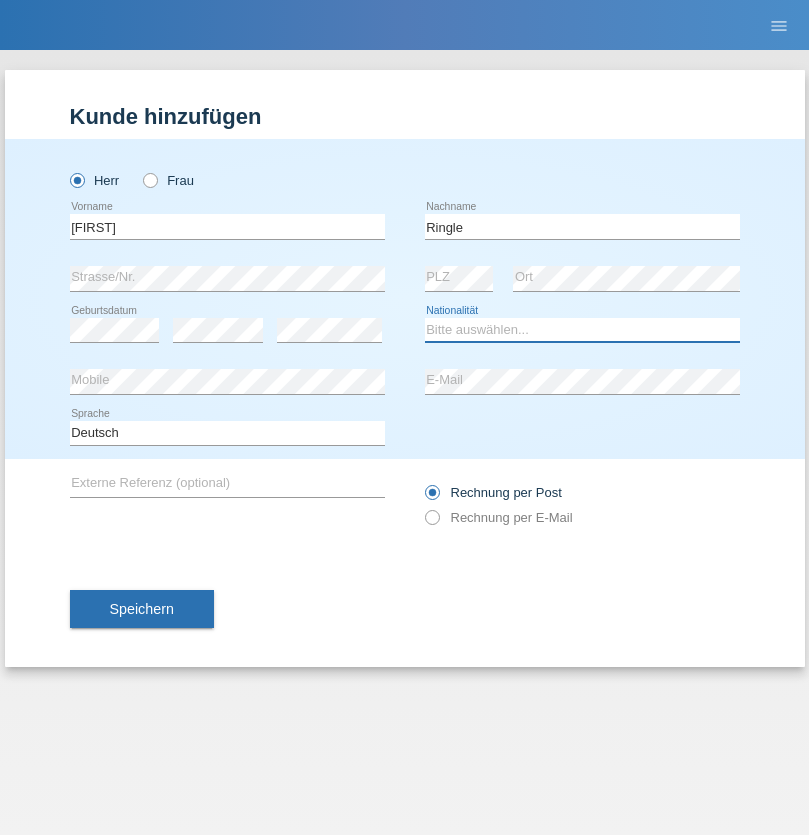 select on "DE" 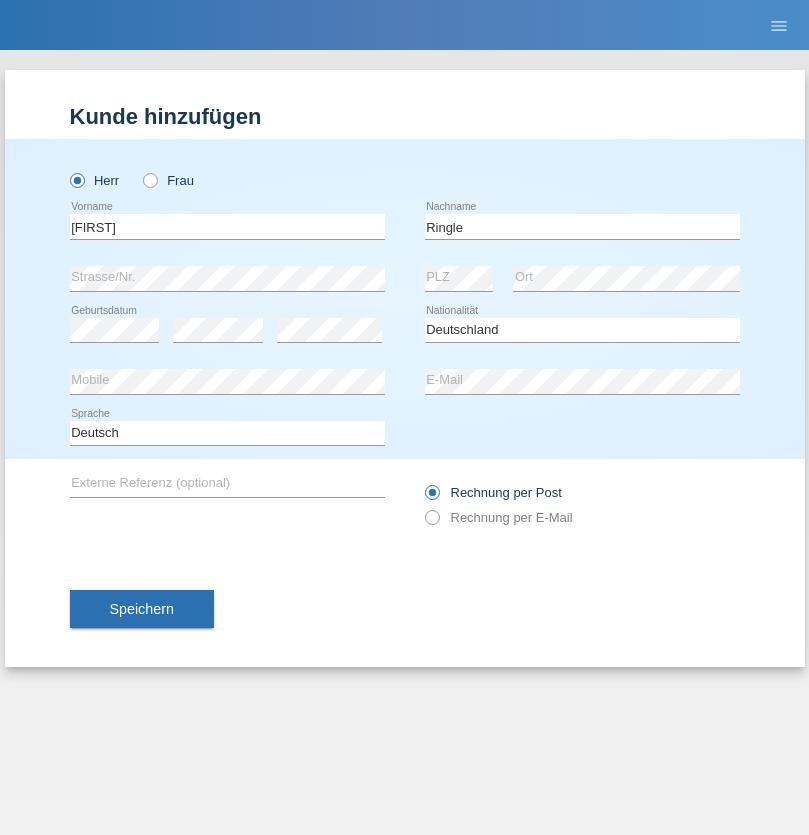select on "C" 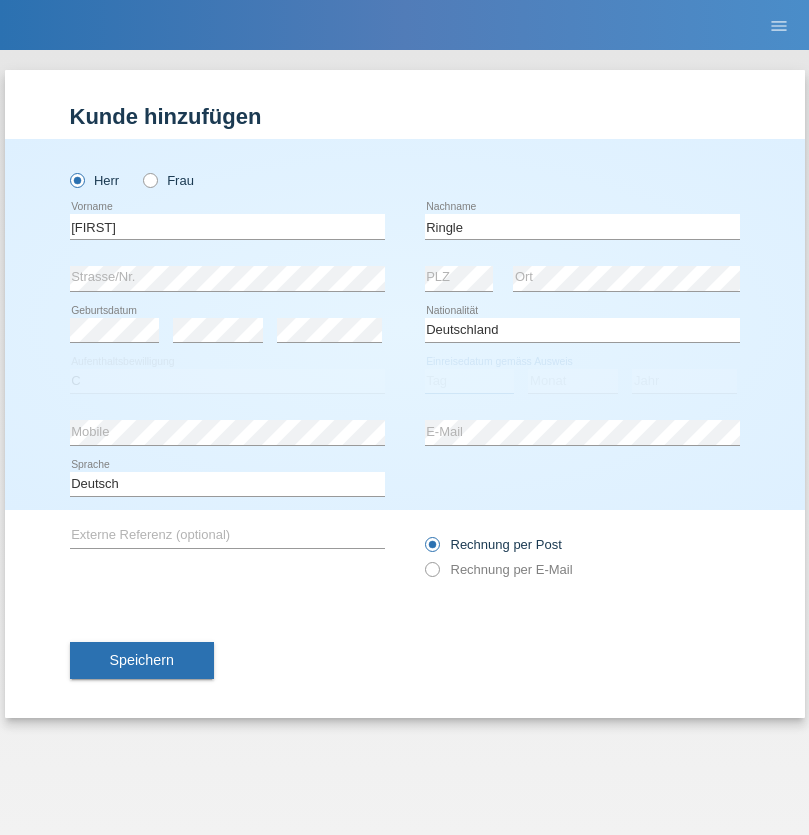 select on "06" 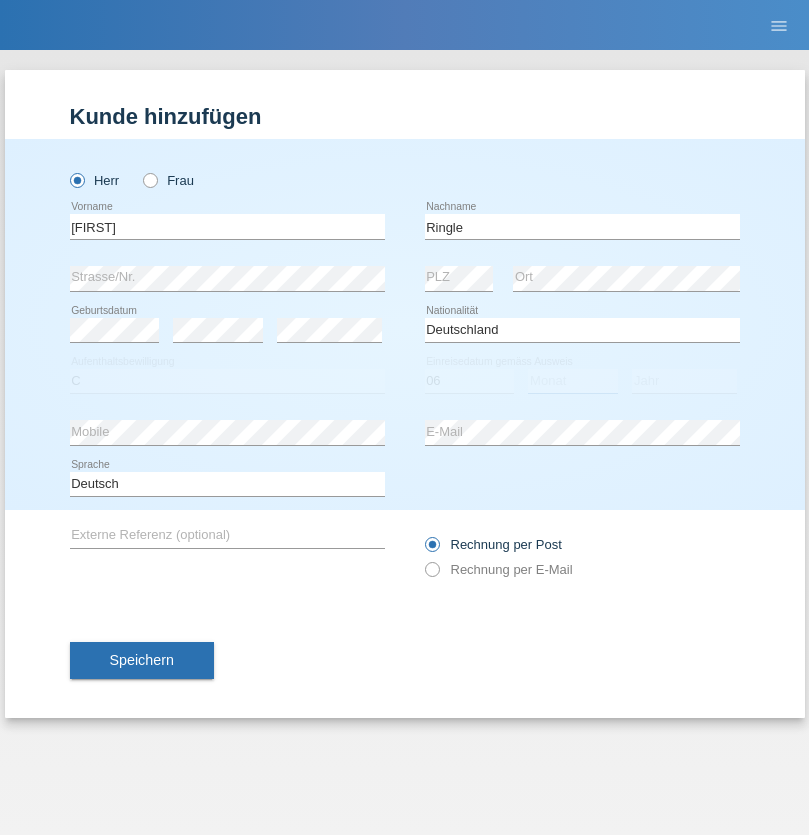 select on "01" 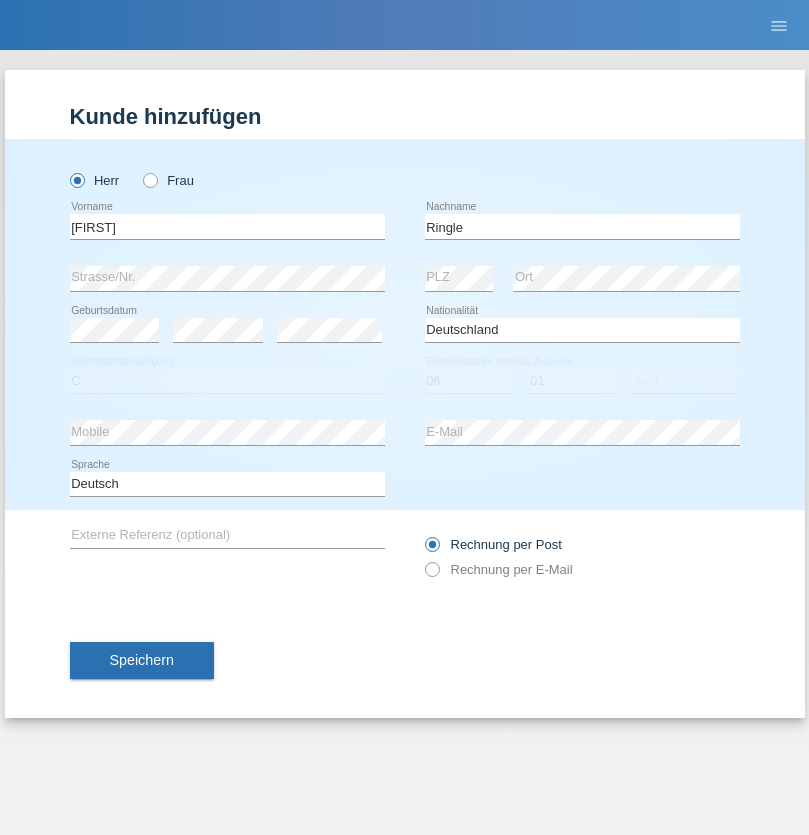 select on "2021" 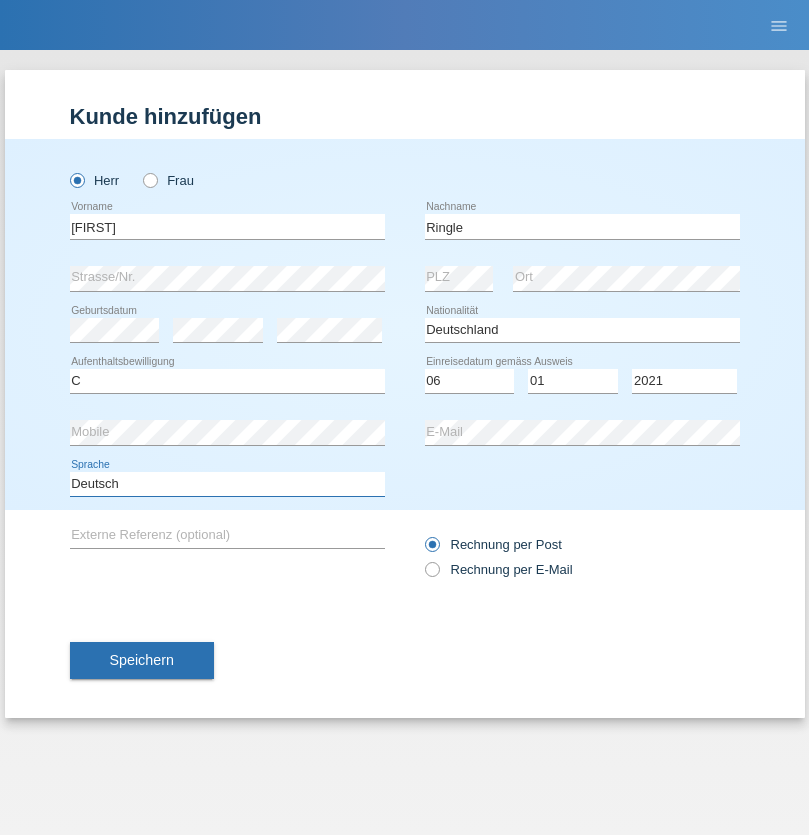 select on "en" 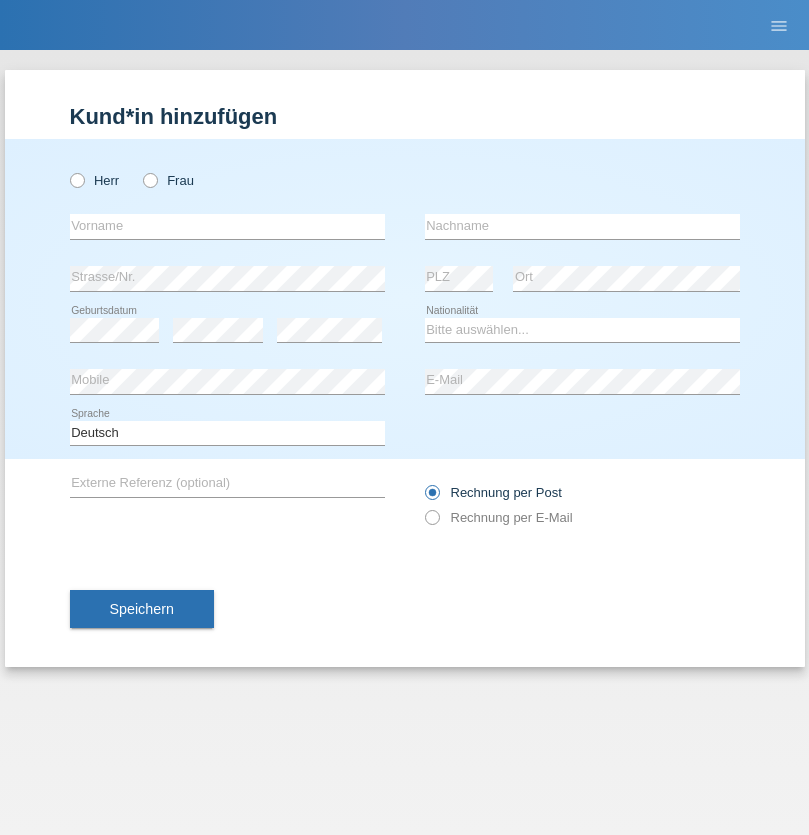 scroll, scrollTop: 0, scrollLeft: 0, axis: both 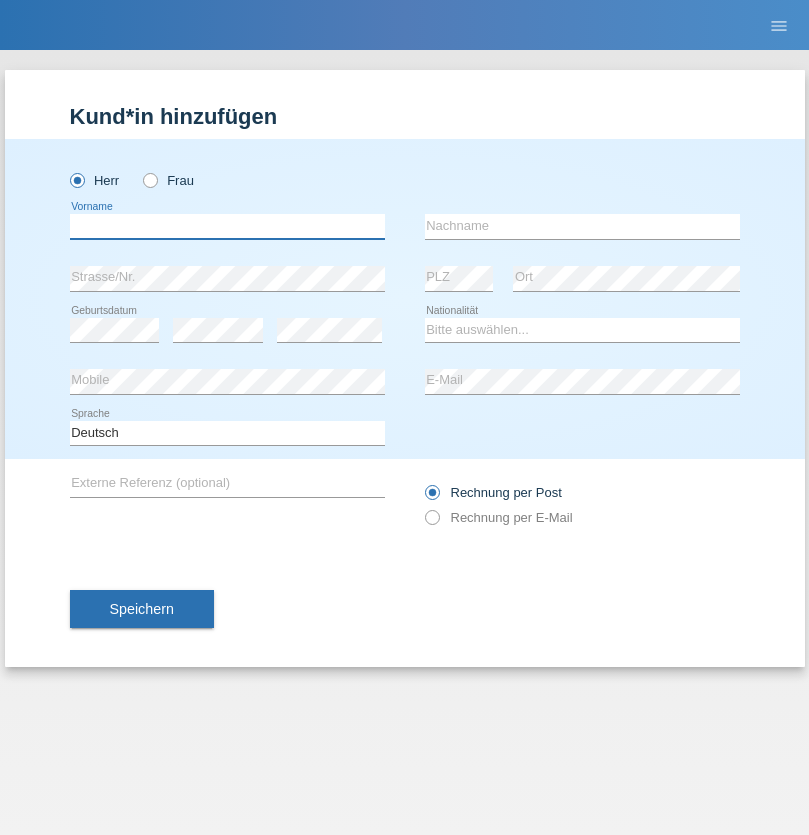 click at bounding box center [227, 226] 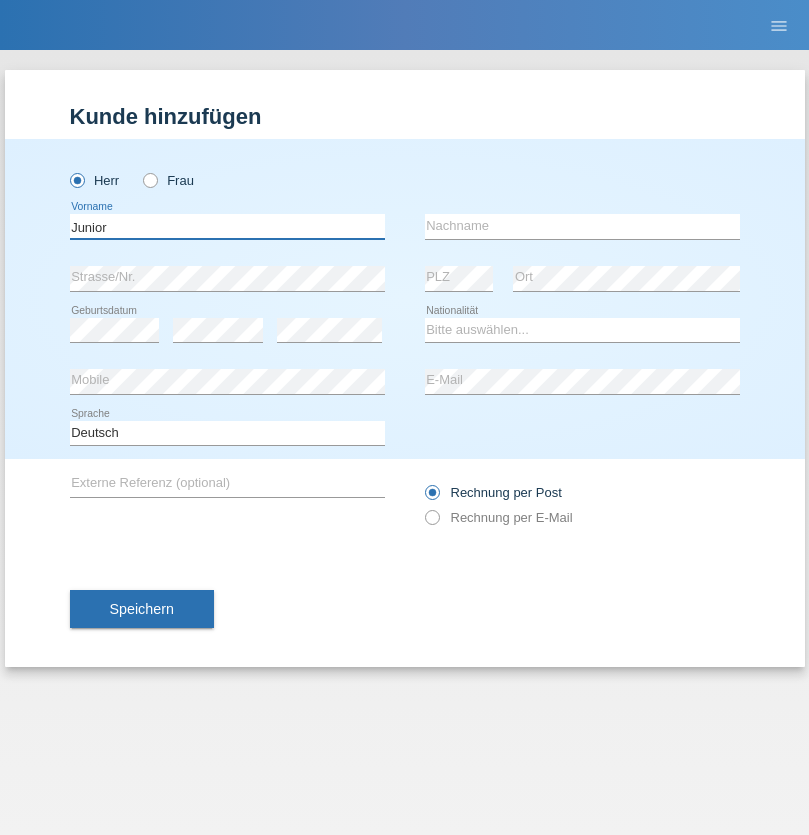 type on "Junior" 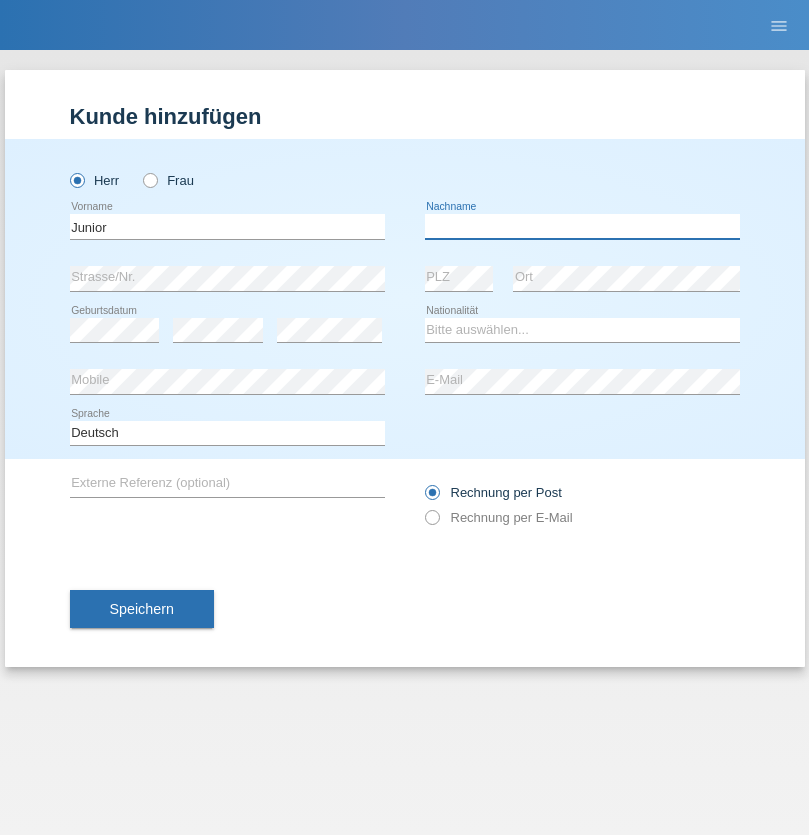 click at bounding box center [582, 226] 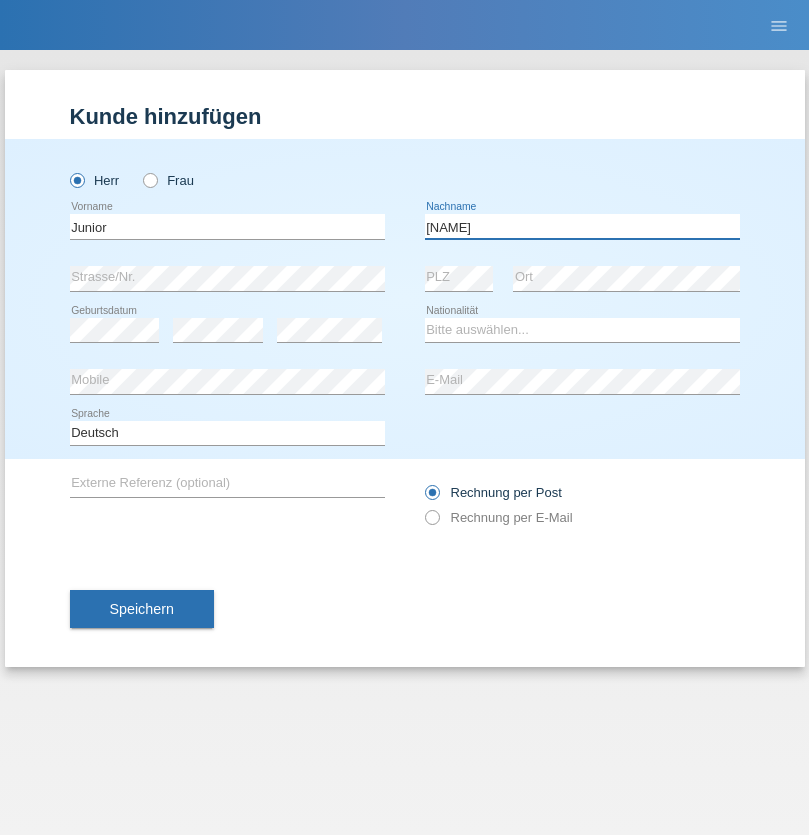 type on "[NAME]" 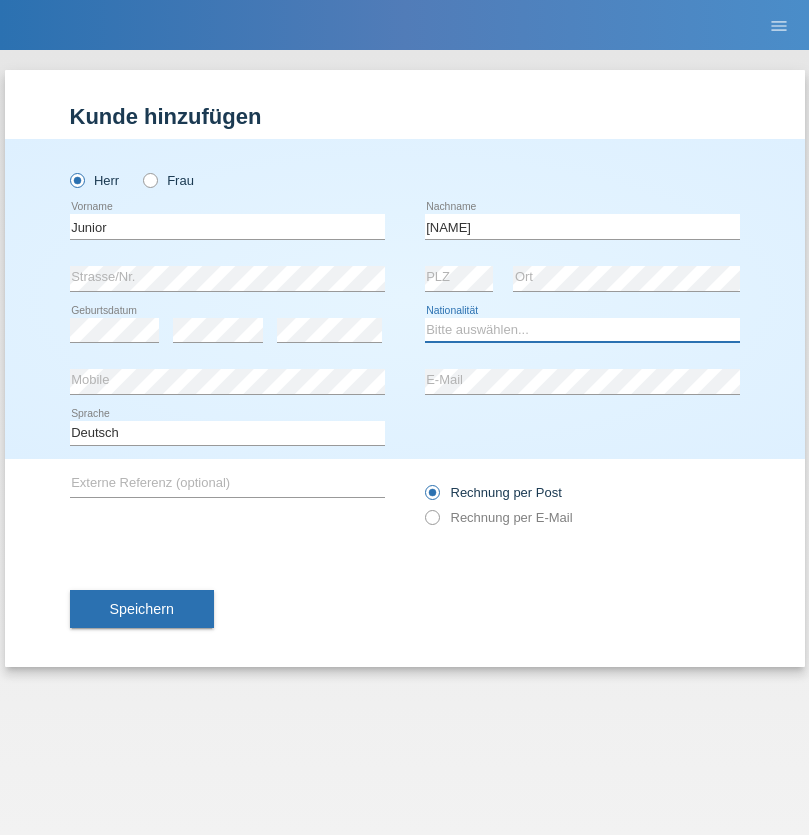 select on "CH" 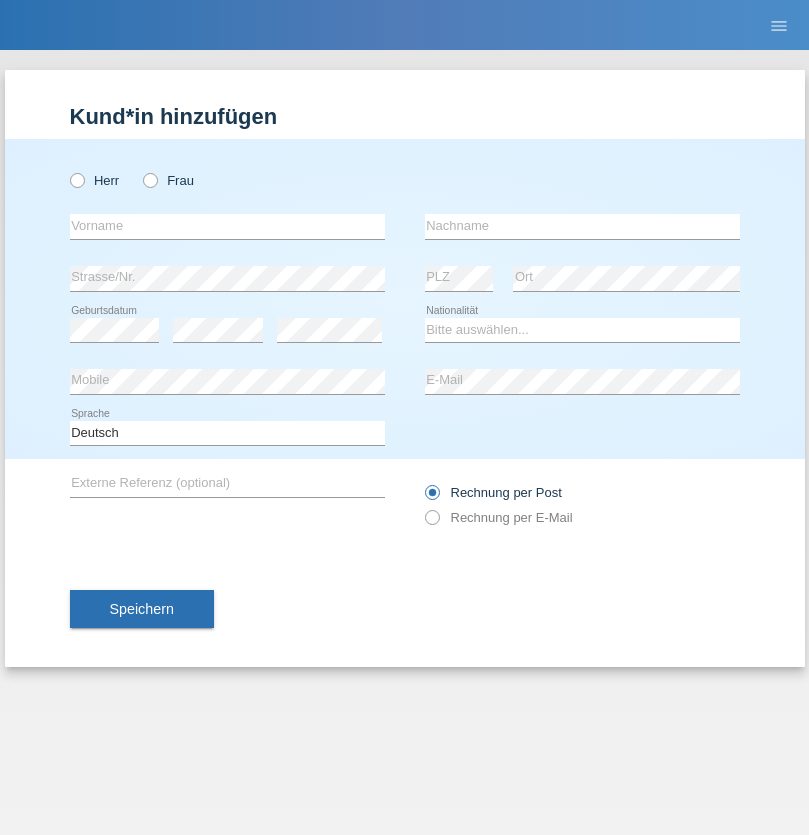 scroll, scrollTop: 0, scrollLeft: 0, axis: both 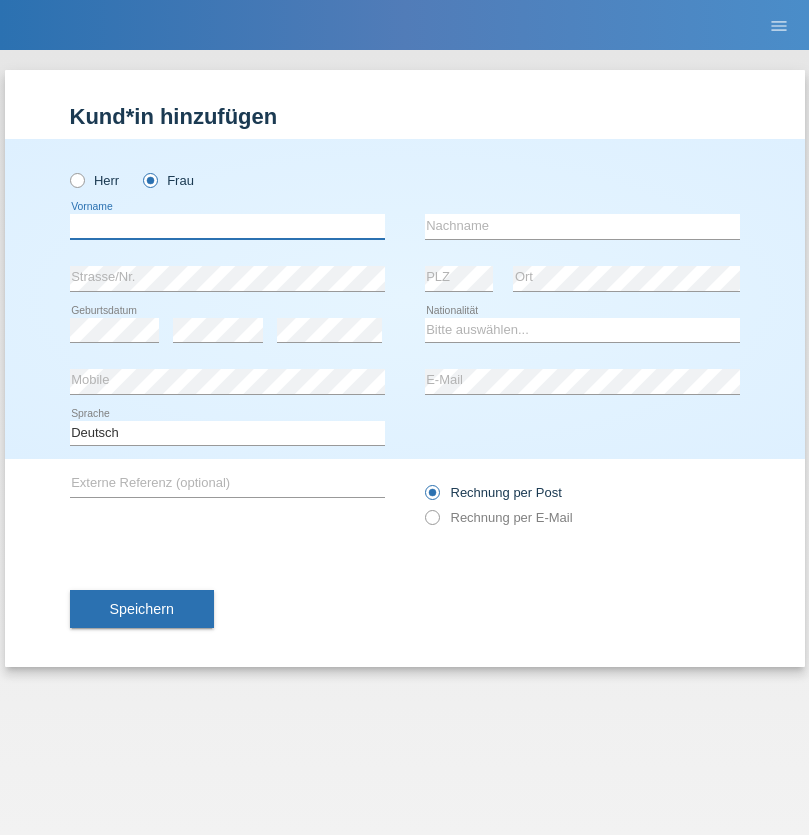 click at bounding box center (227, 226) 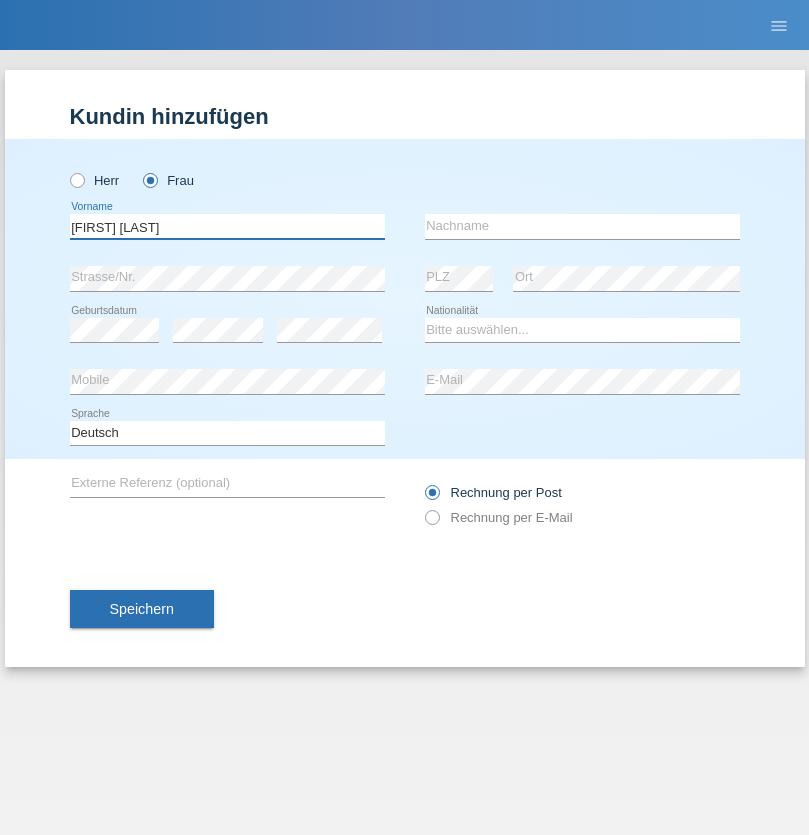 type on "Maria Fernanda" 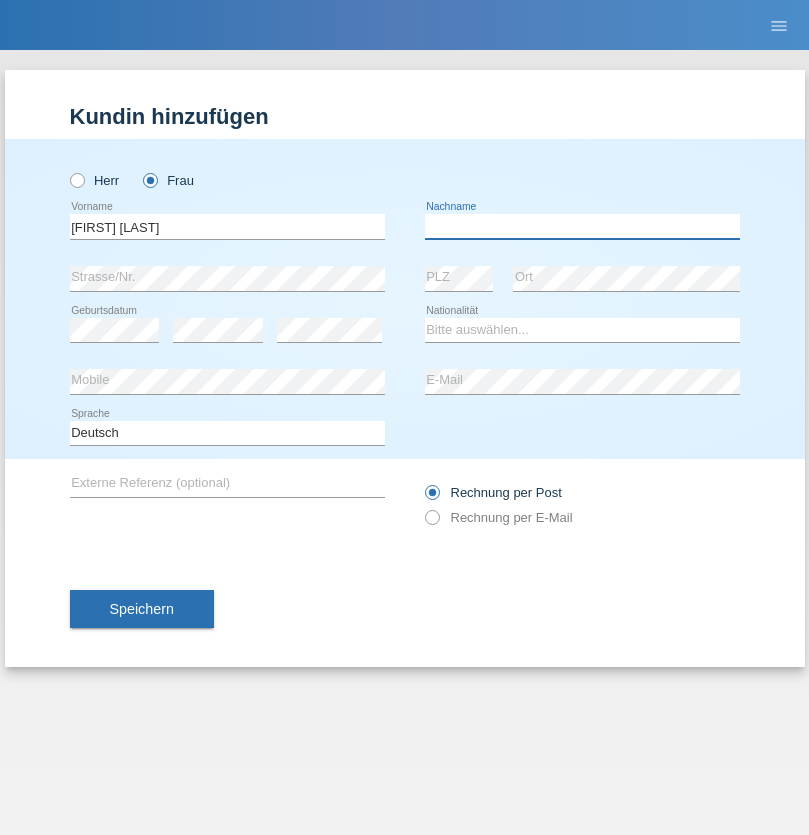 click at bounding box center [582, 226] 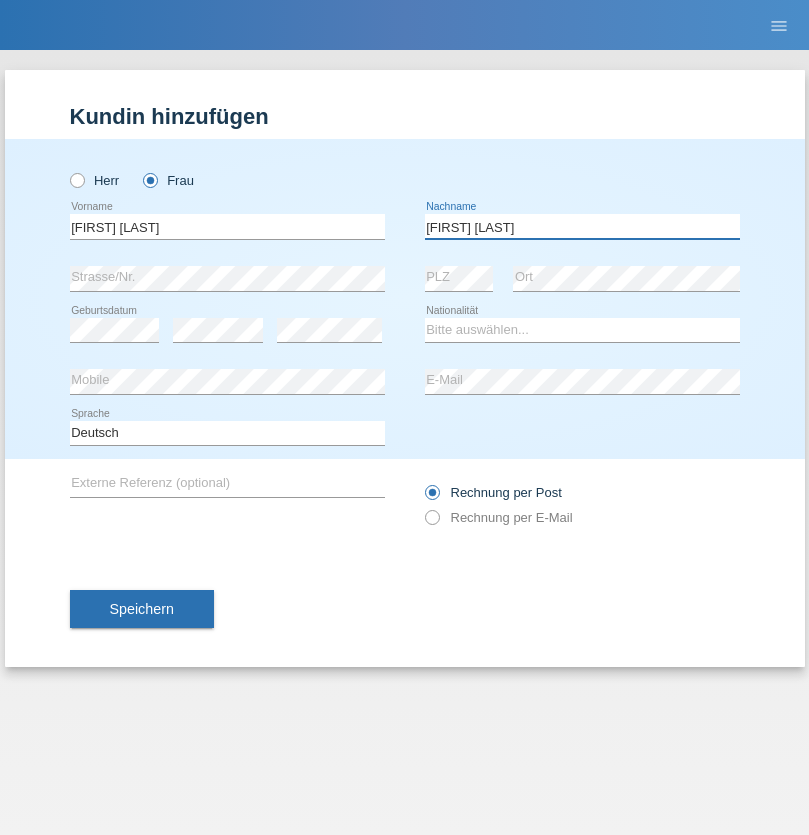 type on "Knusel Campillo" 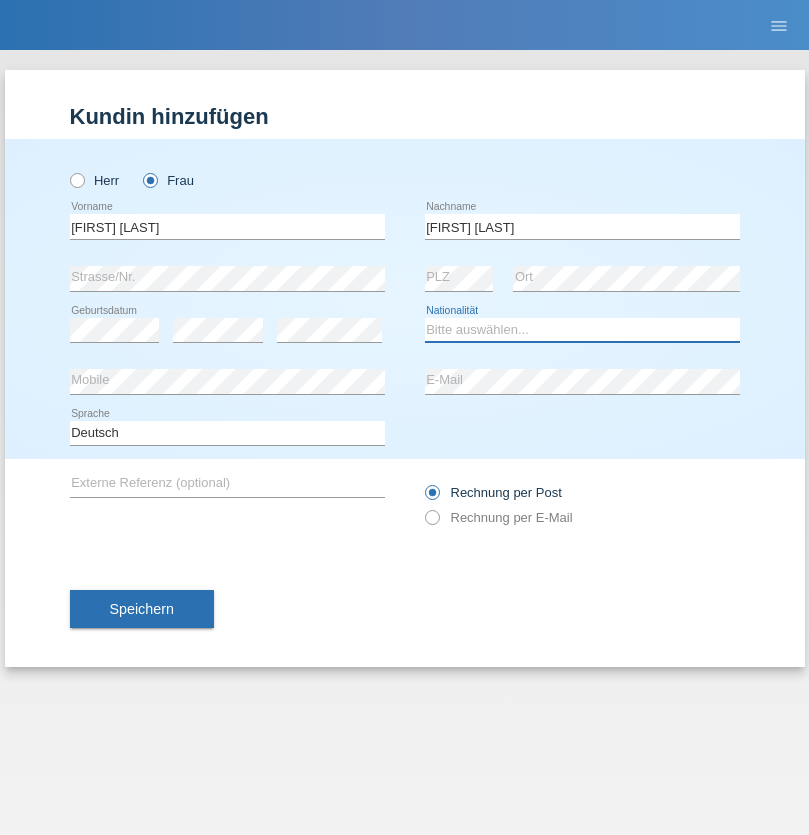 select on "CH" 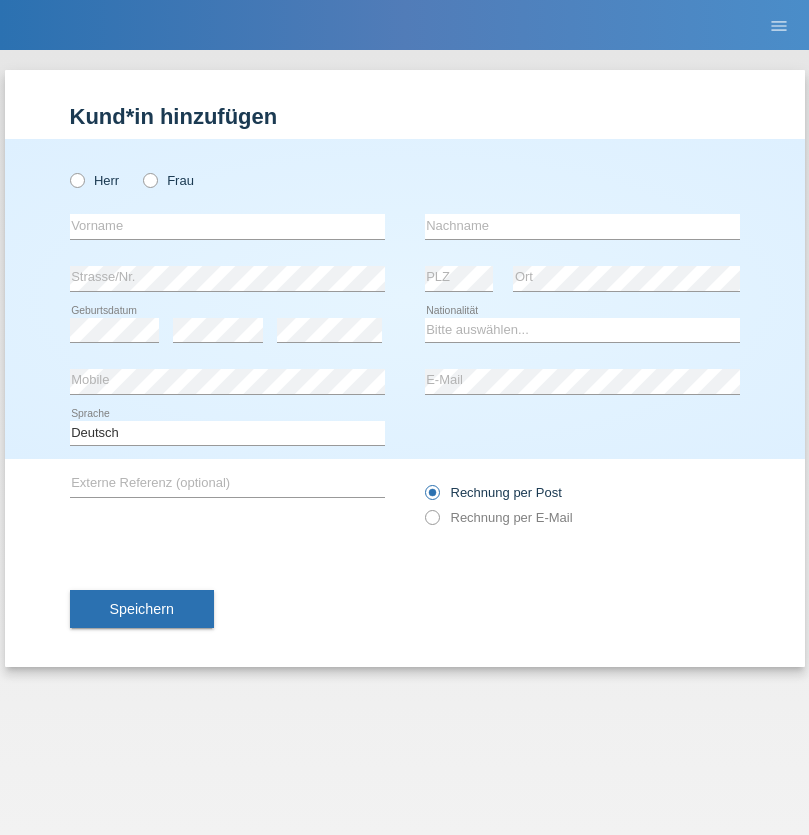 scroll, scrollTop: 0, scrollLeft: 0, axis: both 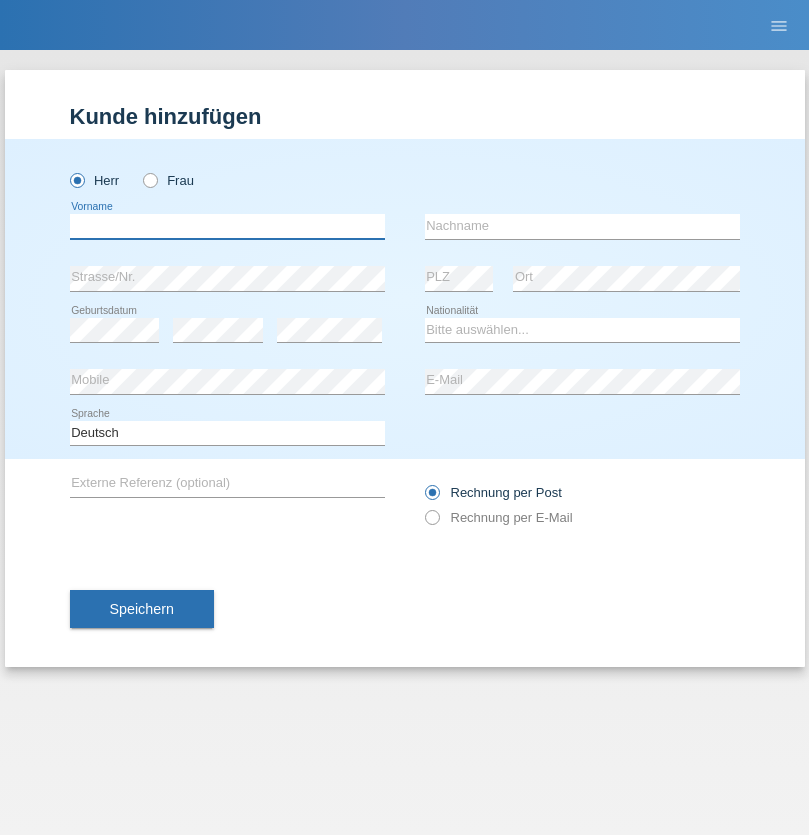 click at bounding box center (227, 226) 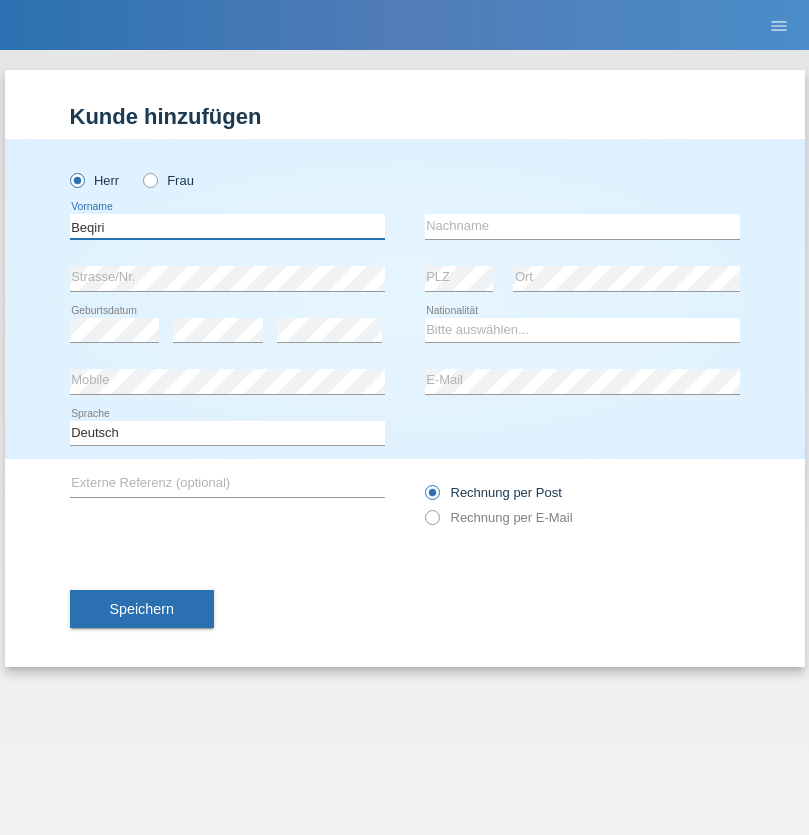 type on "Beqiri" 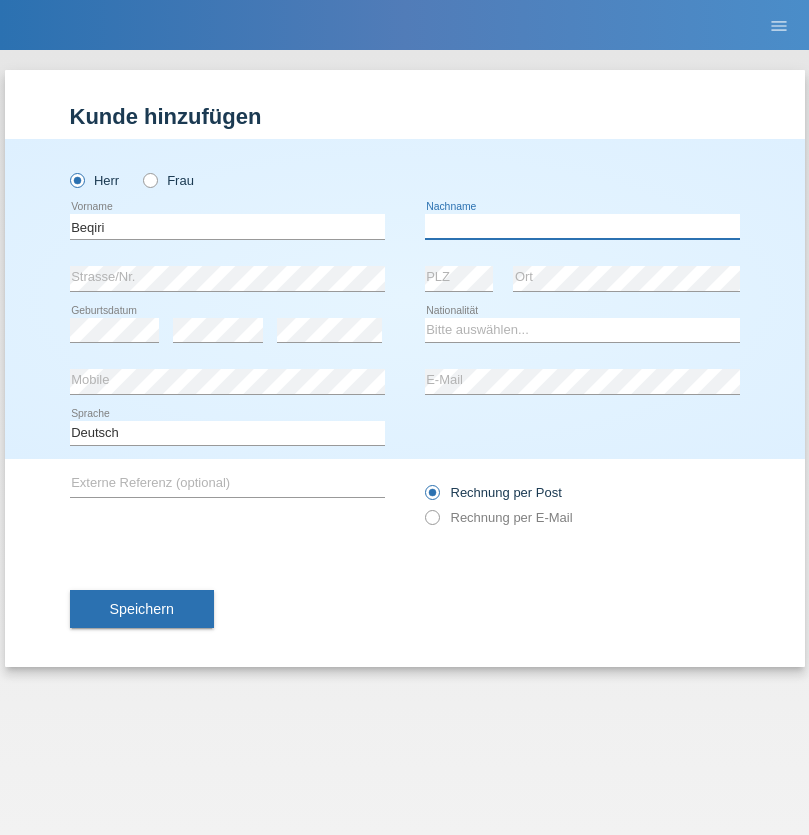 click at bounding box center [582, 226] 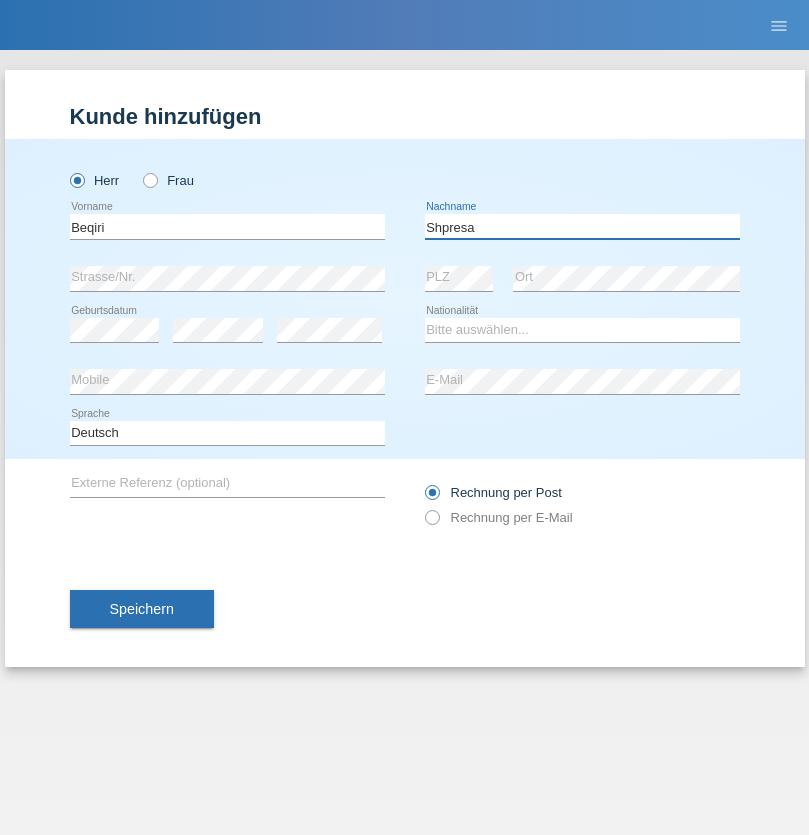 type on "Shpresa" 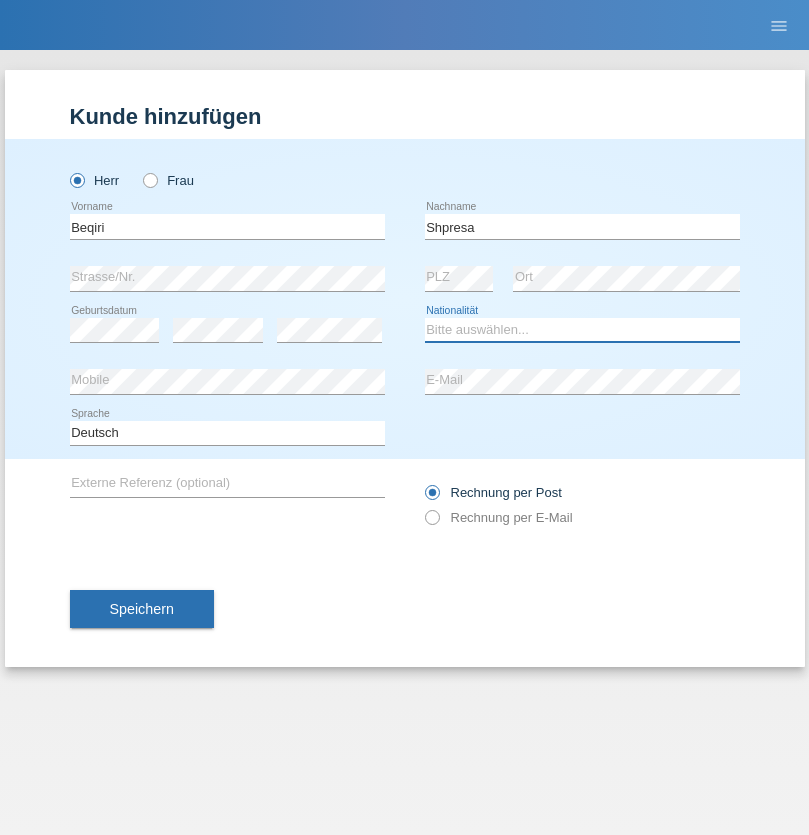 select on "XK" 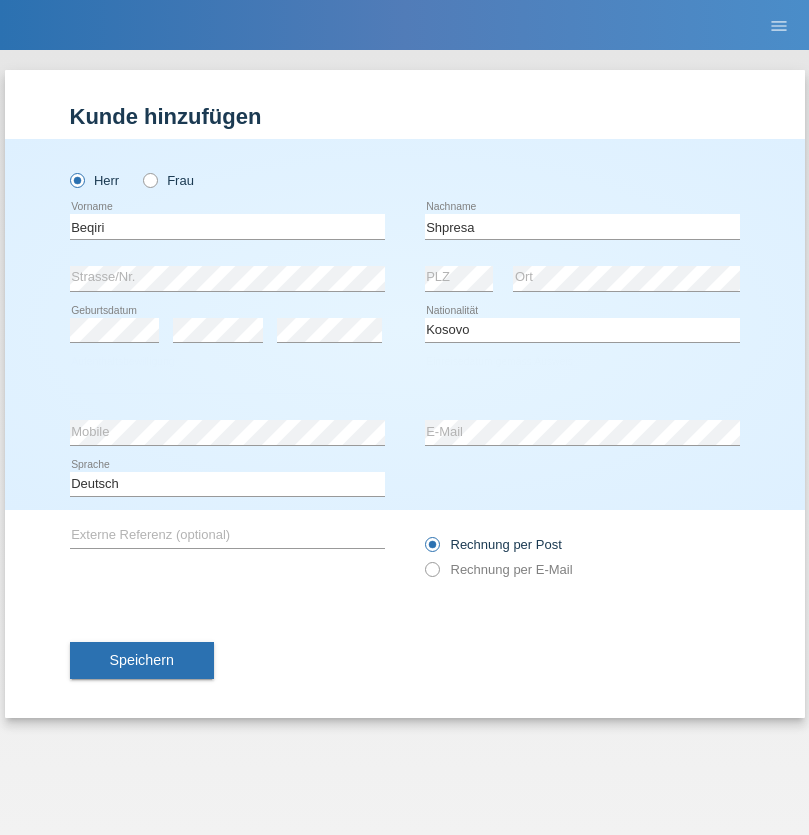 select on "C" 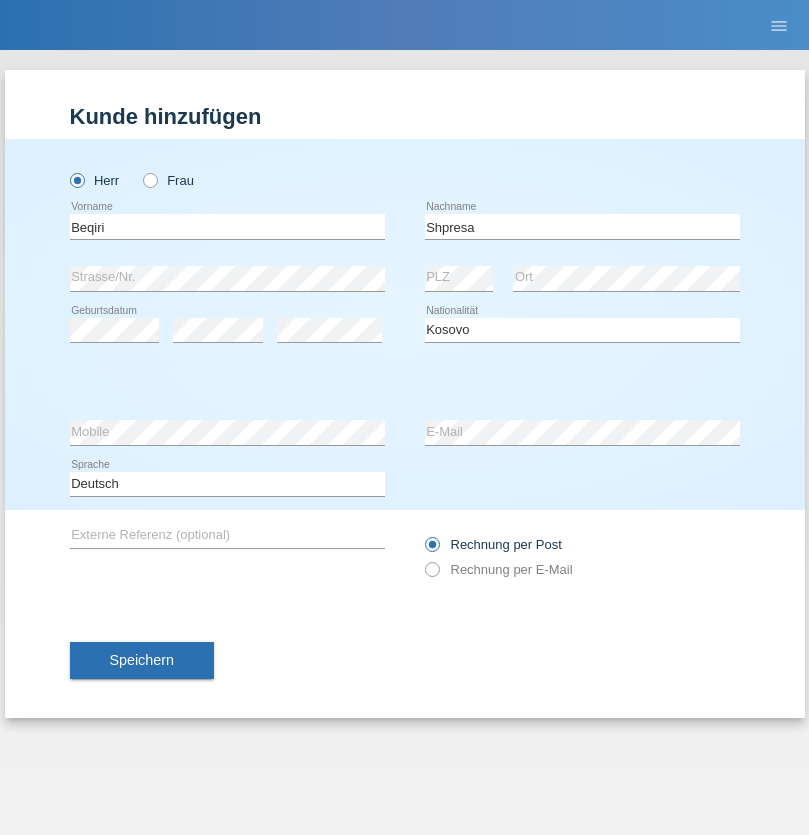 select on "08" 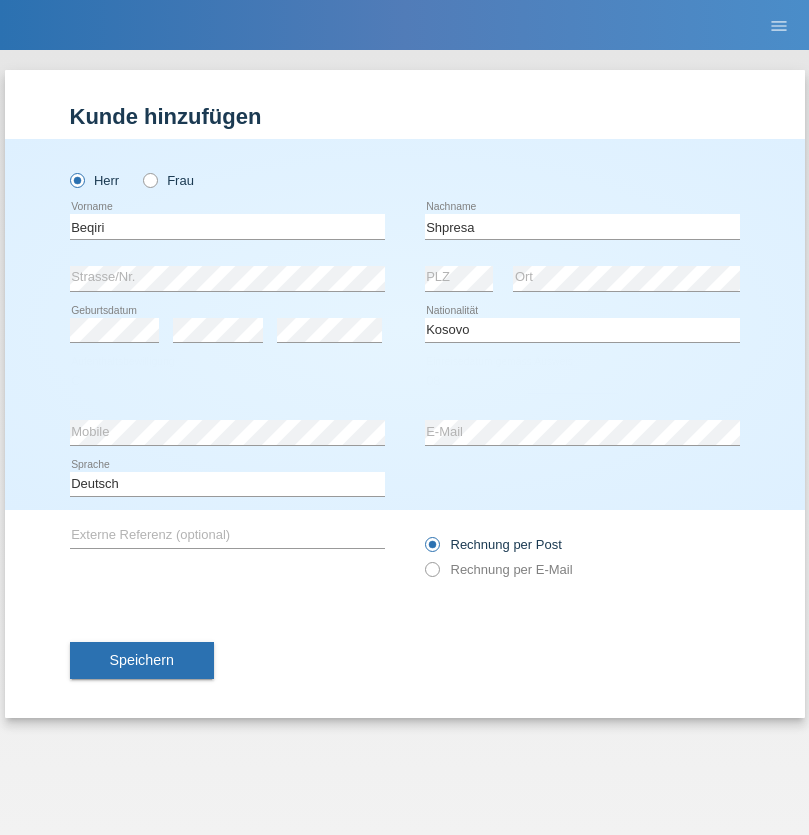 select on "02" 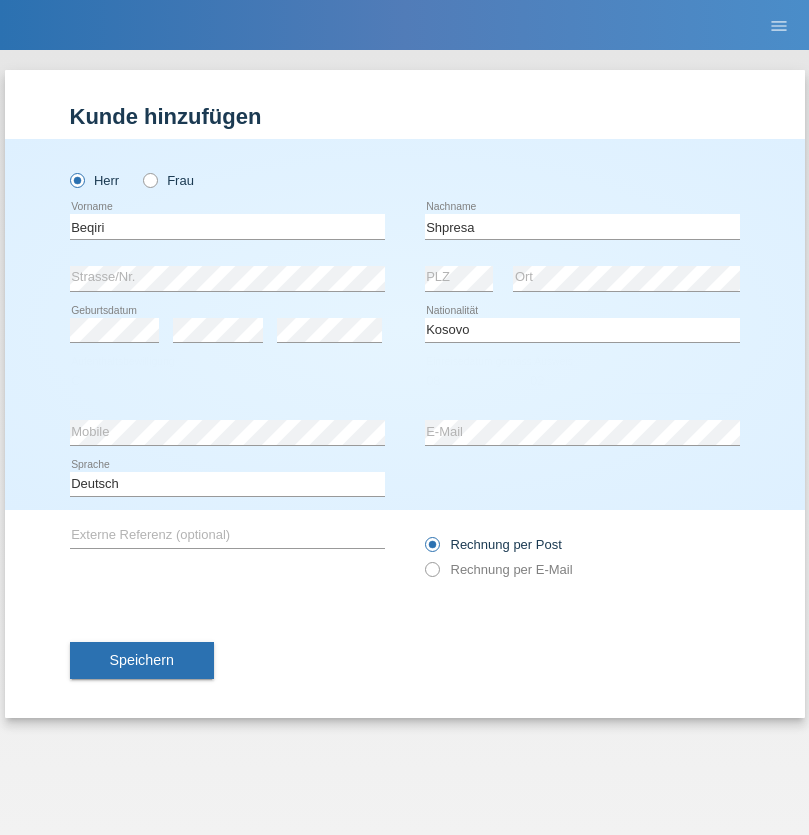 select on "1979" 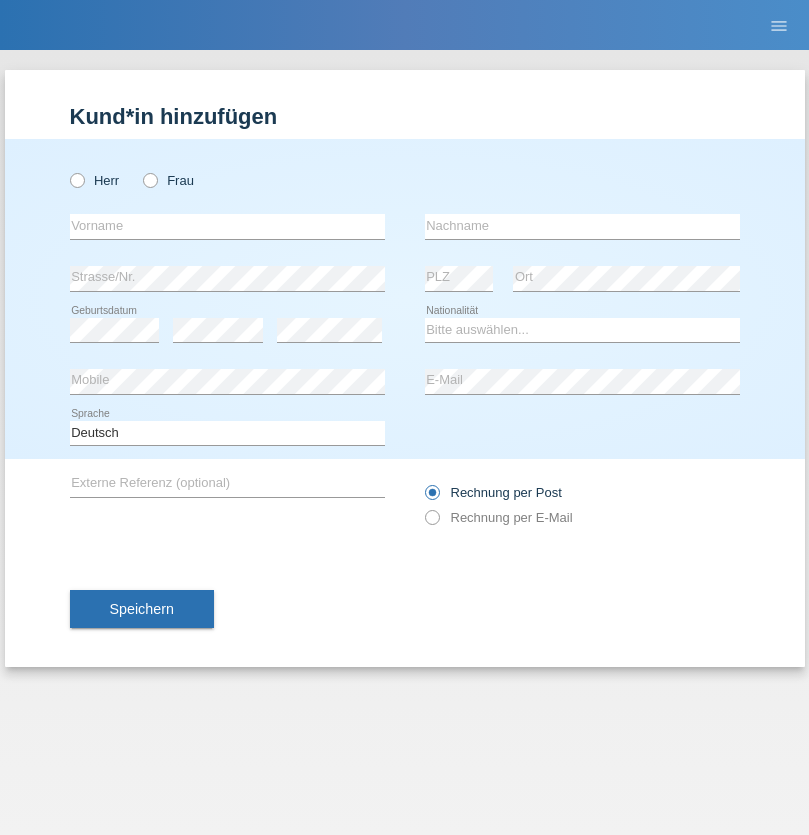 scroll, scrollTop: 0, scrollLeft: 0, axis: both 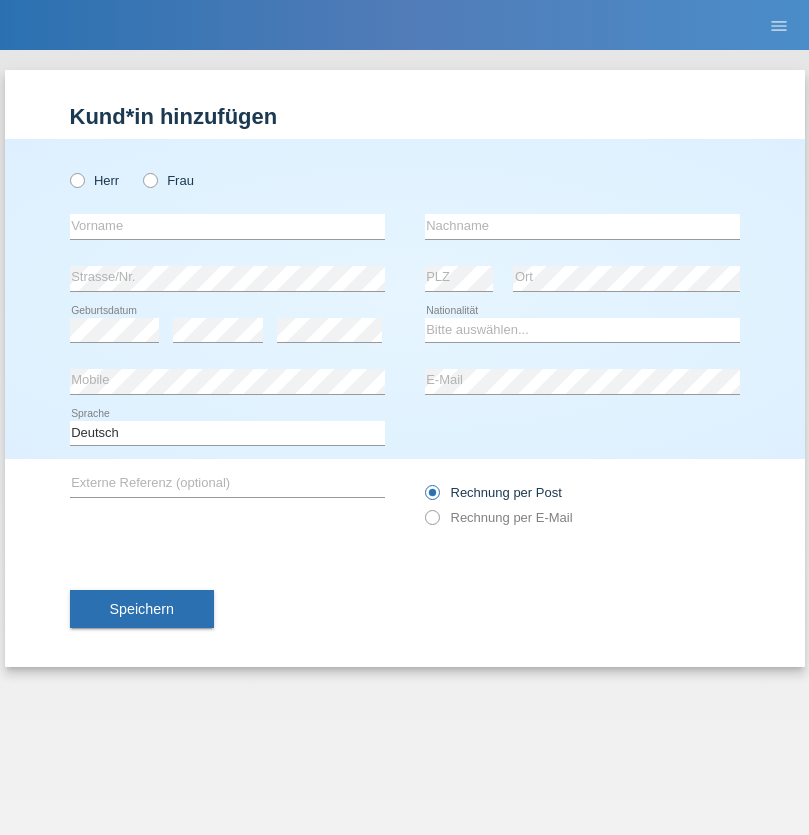 radio on "true" 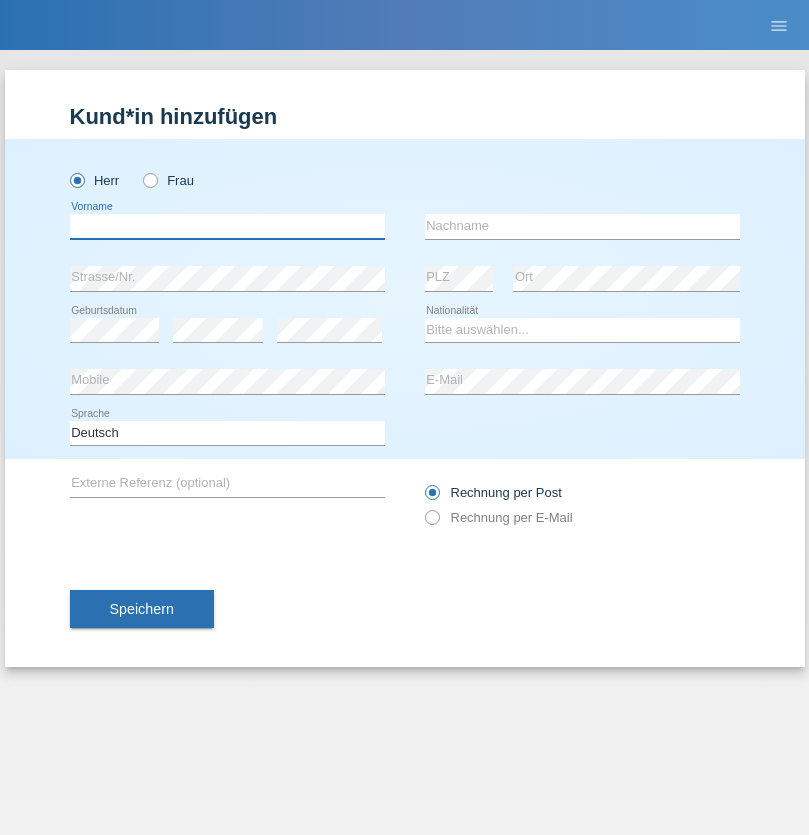 click at bounding box center (227, 226) 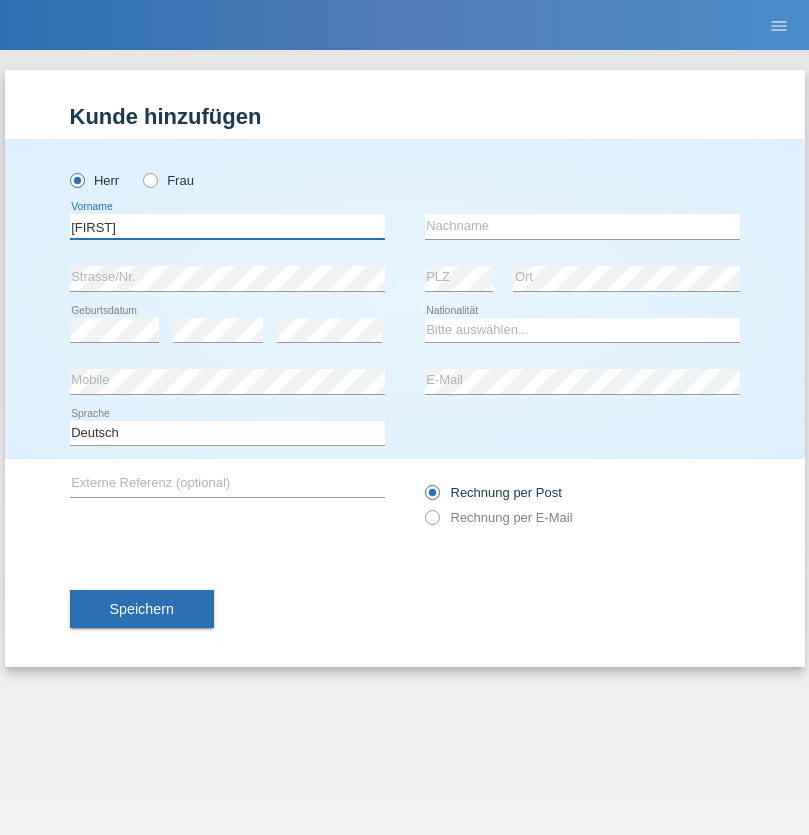 type on "[FIRST]" 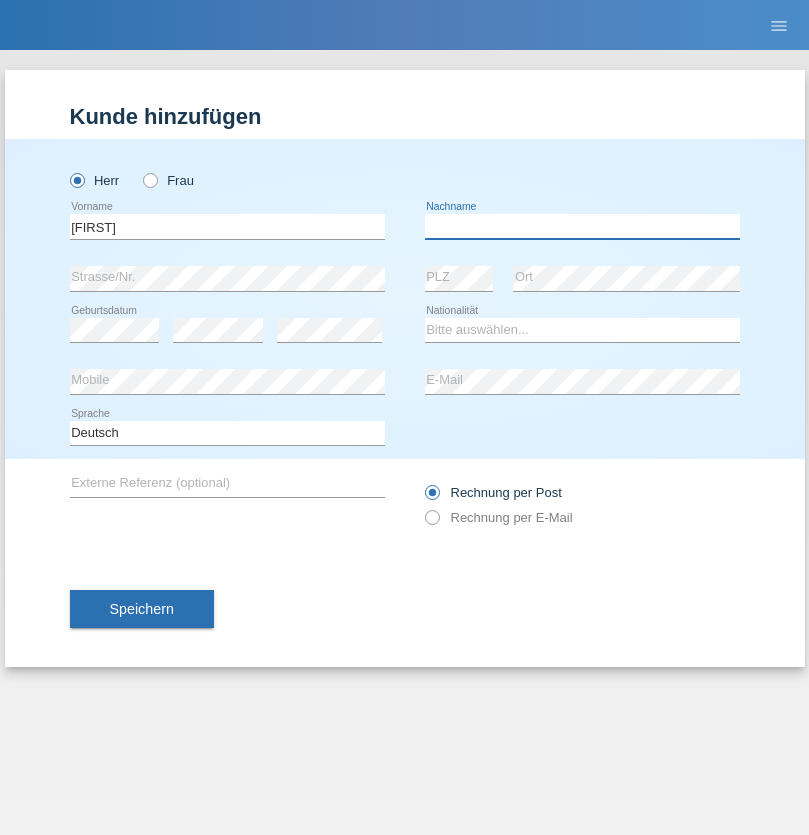 click at bounding box center [582, 226] 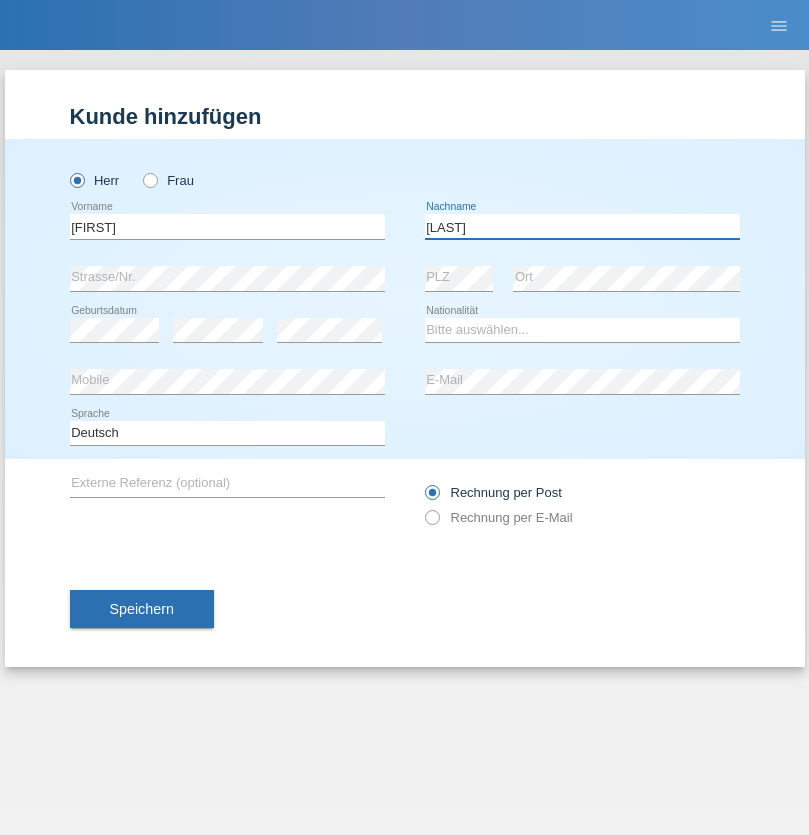 type on "[LAST]" 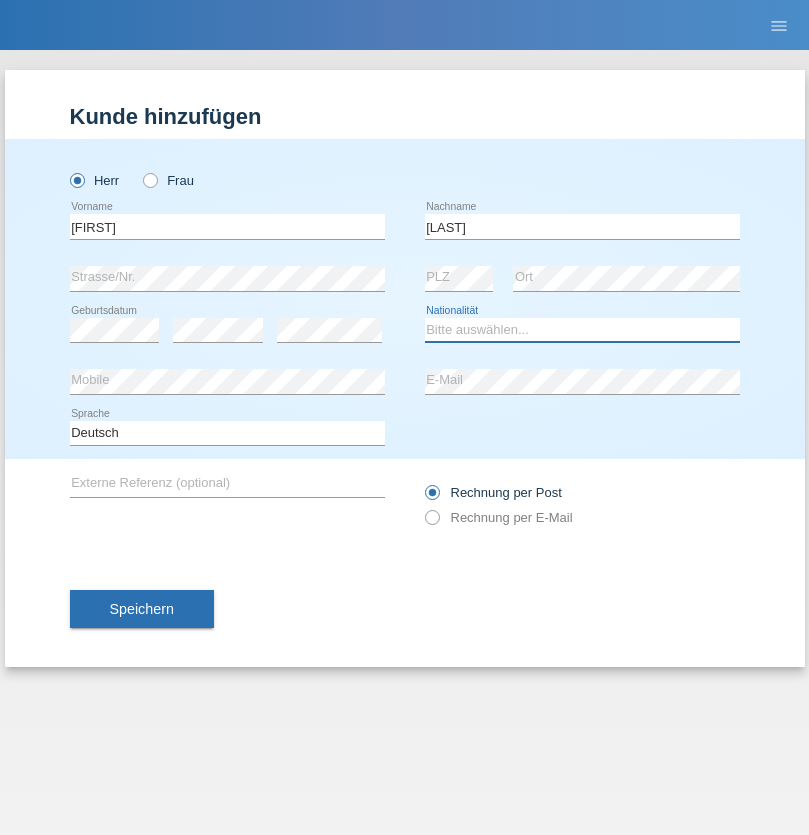 select on "CH" 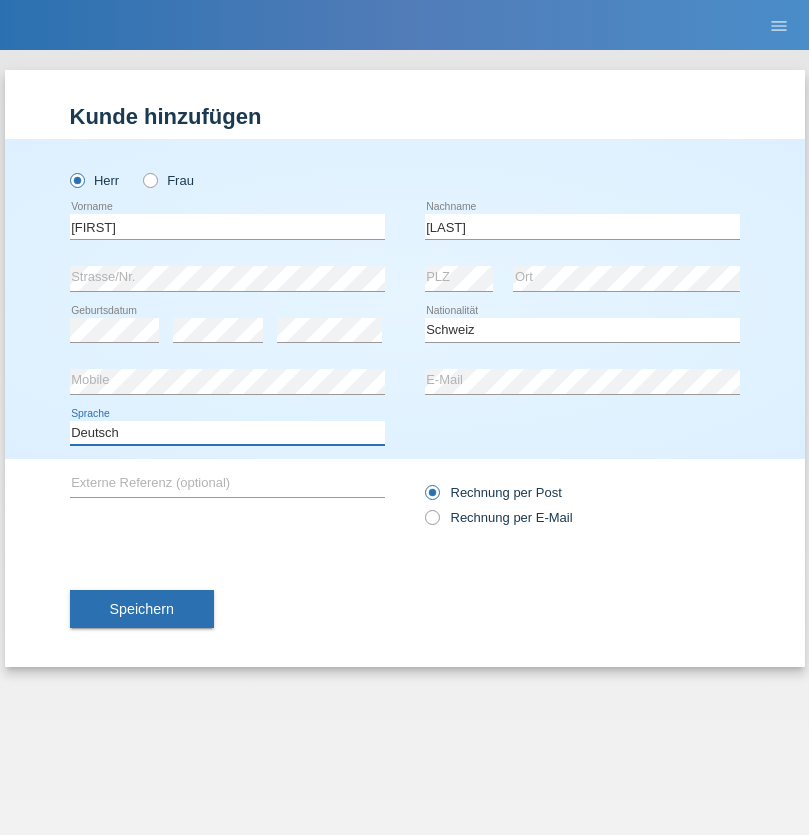 select on "en" 